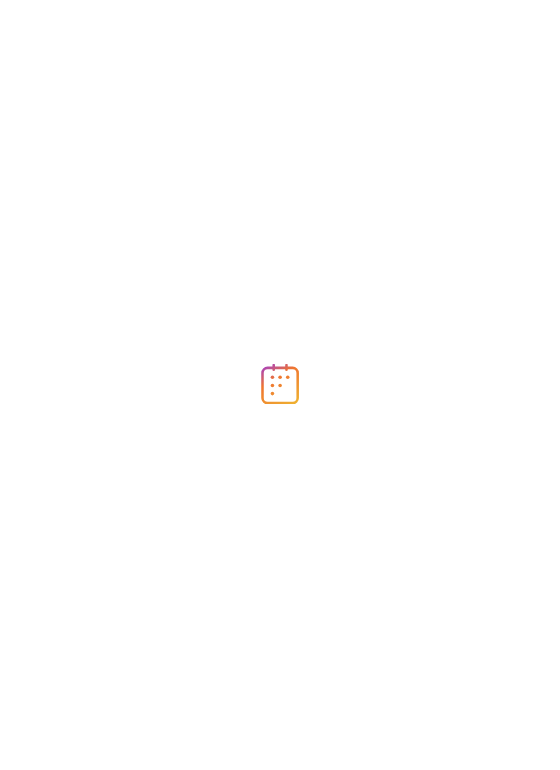 scroll, scrollTop: 0, scrollLeft: 0, axis: both 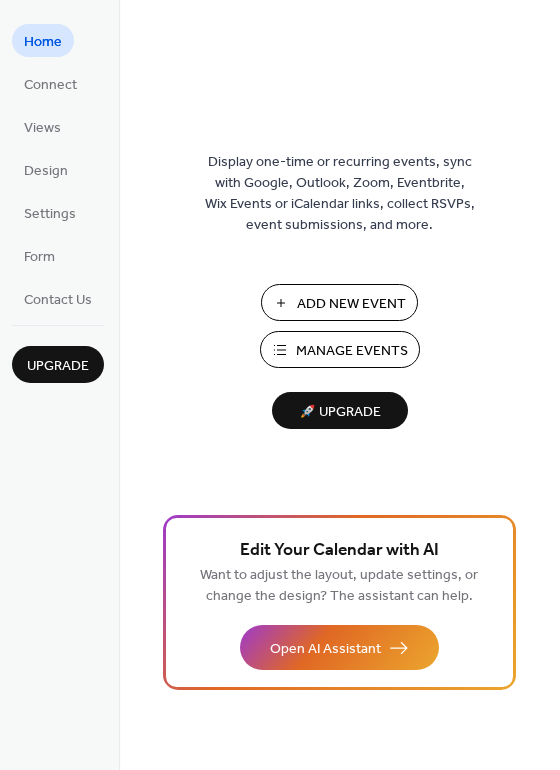 click on "Manage Events" at bounding box center (352, 351) 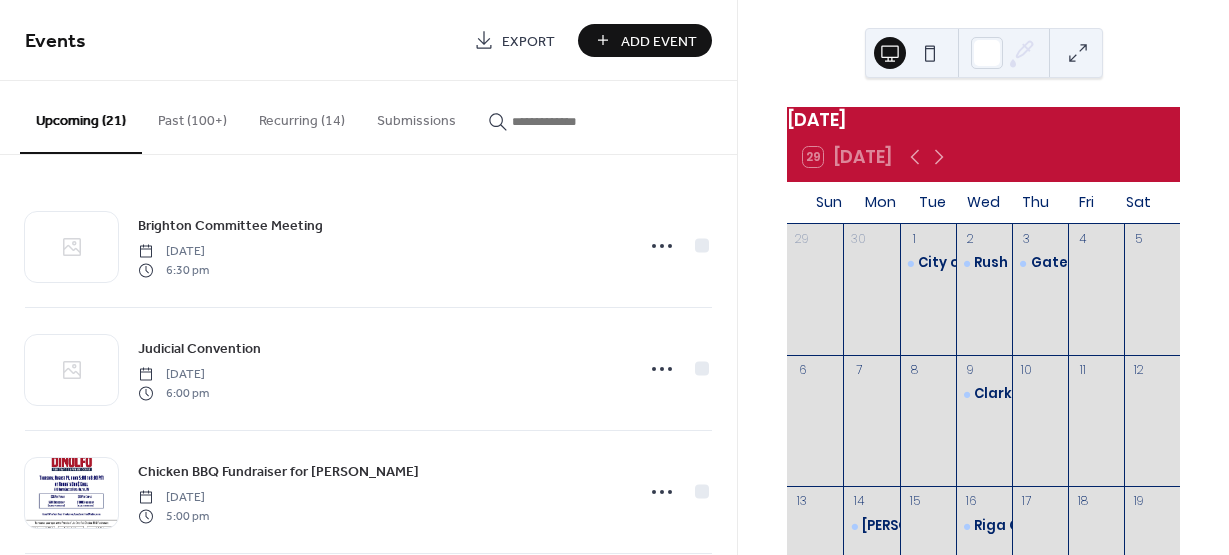 scroll, scrollTop: 0, scrollLeft: 0, axis: both 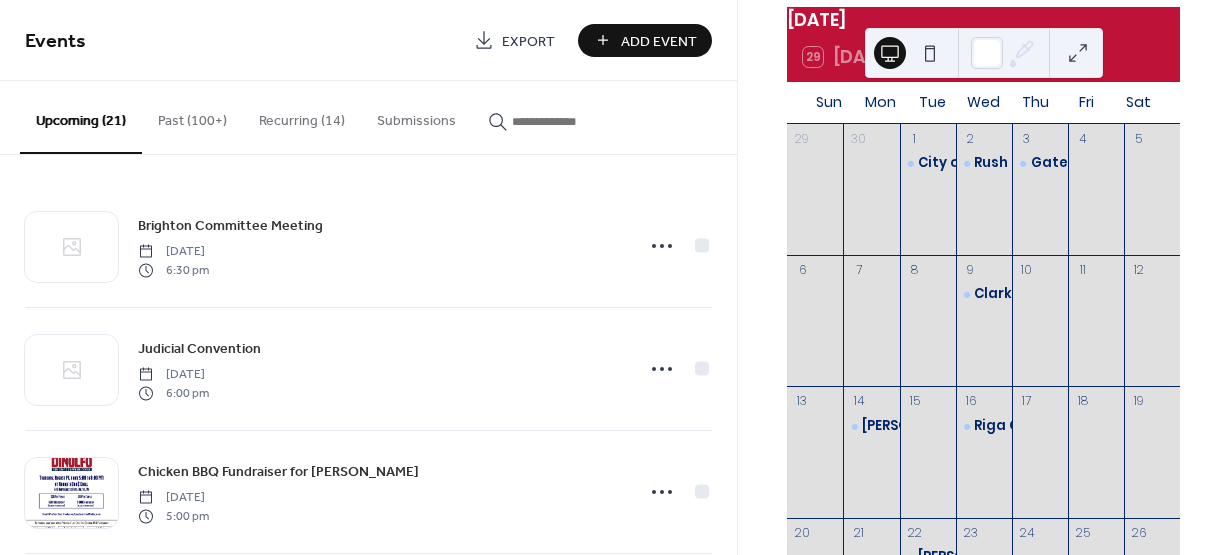 click on "Add Event" at bounding box center (659, 41) 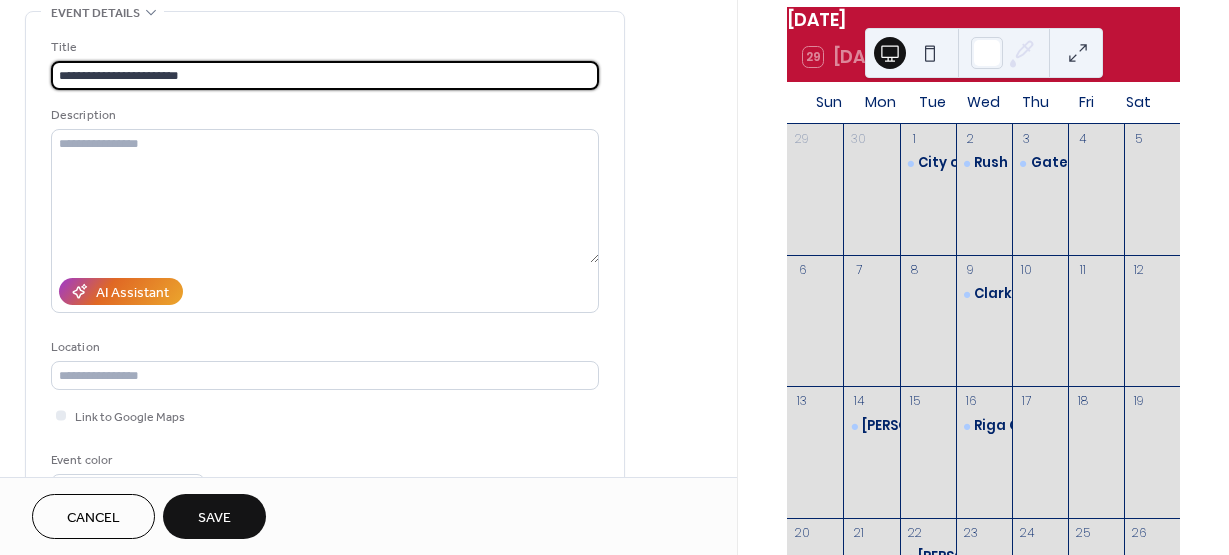scroll, scrollTop: 300, scrollLeft: 0, axis: vertical 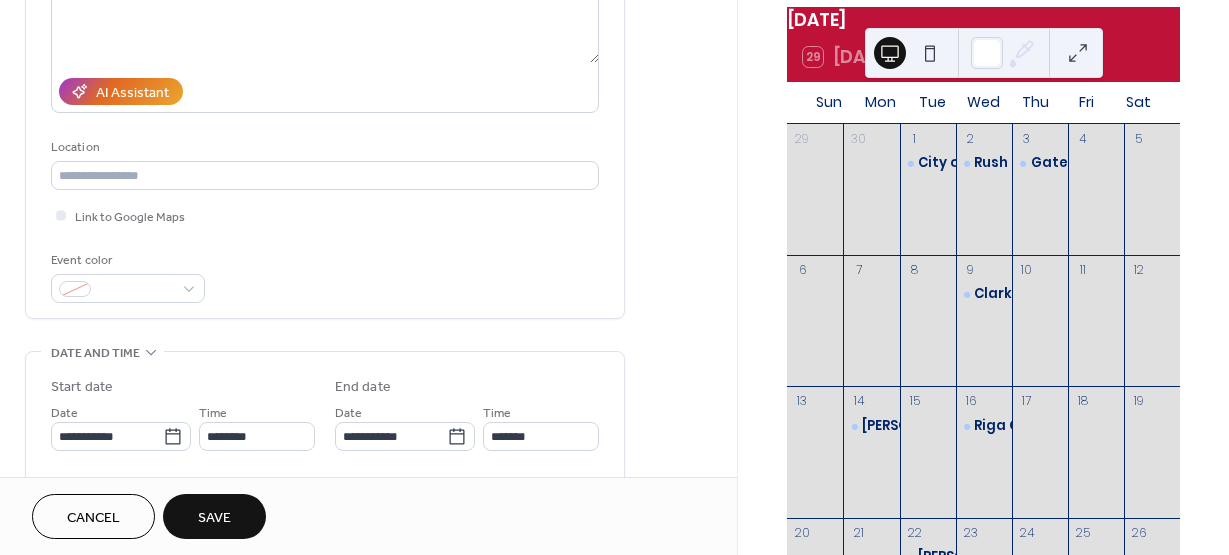 type on "**********" 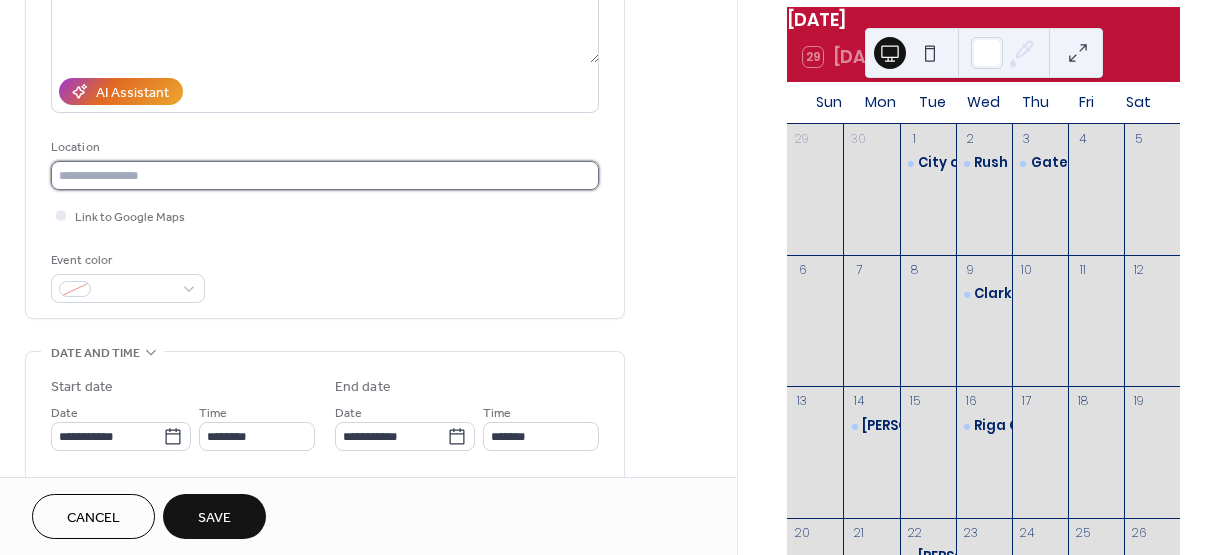 drag, startPoint x: 685, startPoint y: 548, endPoint x: 427, endPoint y: 173, distance: 455.18018 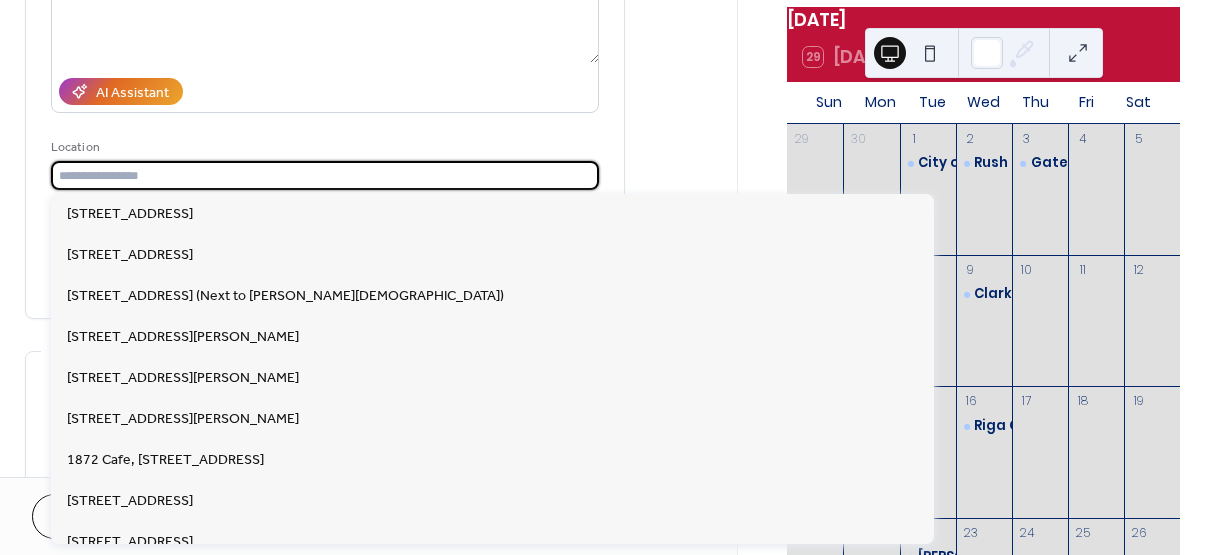click at bounding box center (325, 175) 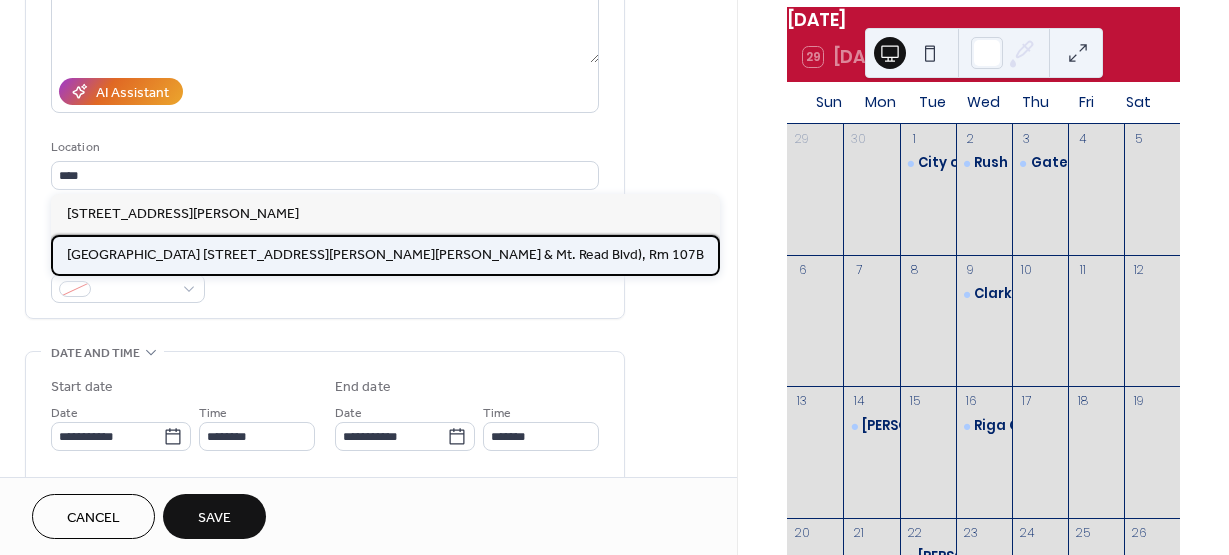 click on "[GEOGRAPHIC_DATA] [STREET_ADDRESS][PERSON_NAME][PERSON_NAME] & Mt. Read Blvd), Rm 107B" at bounding box center (385, 255) 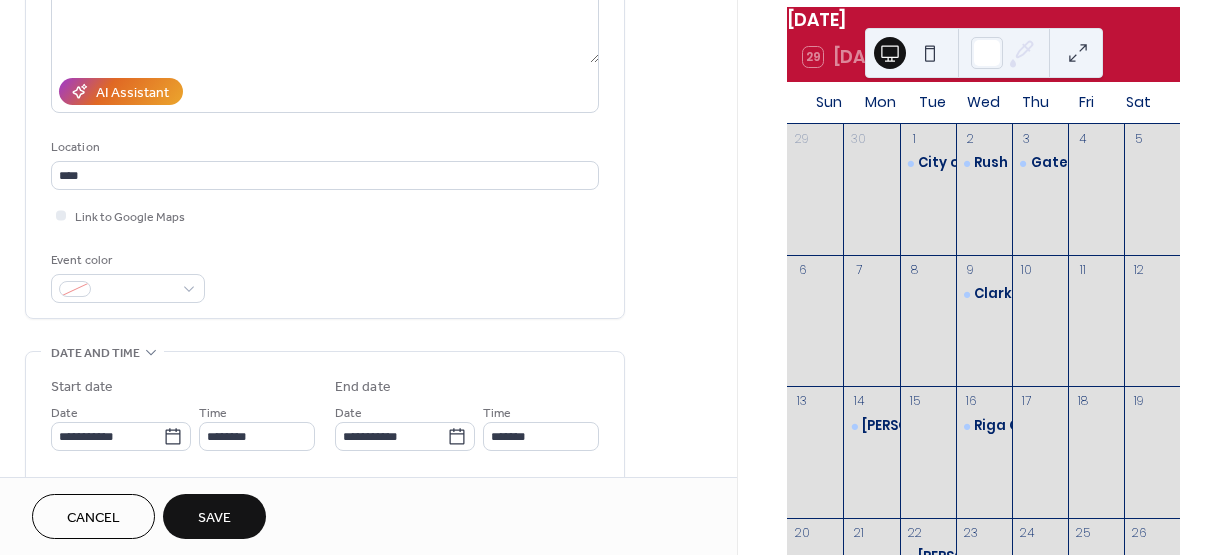 type on "**********" 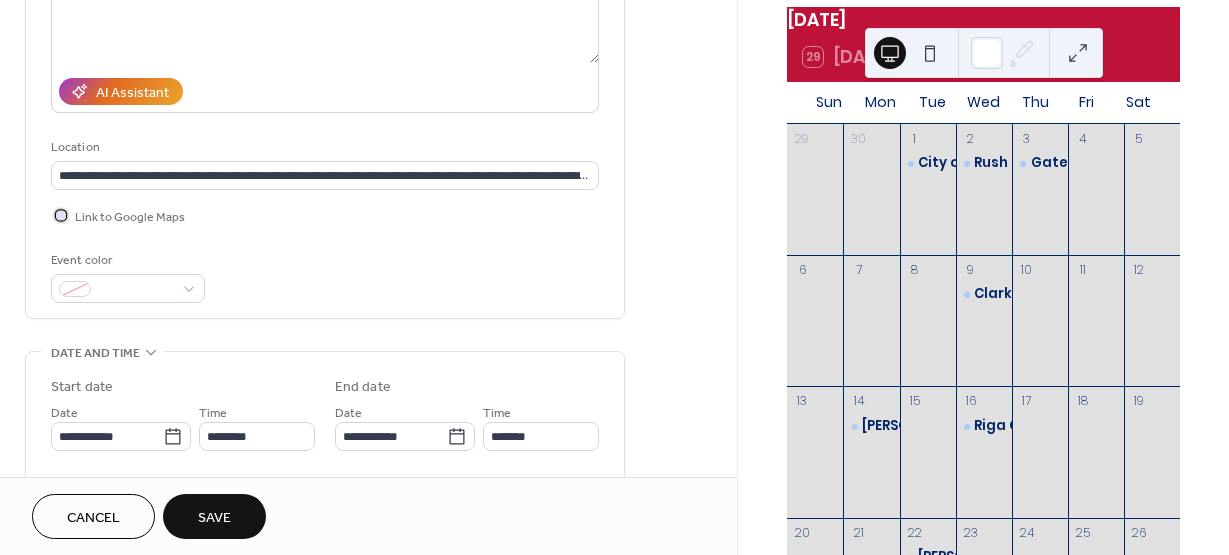 click at bounding box center [61, 215] 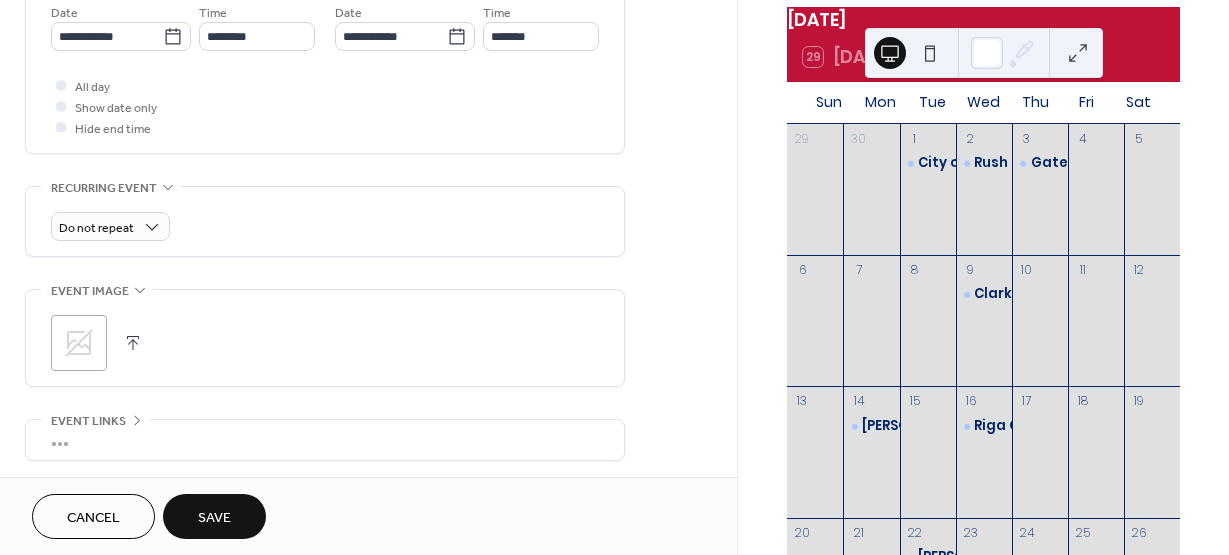scroll, scrollTop: 600, scrollLeft: 0, axis: vertical 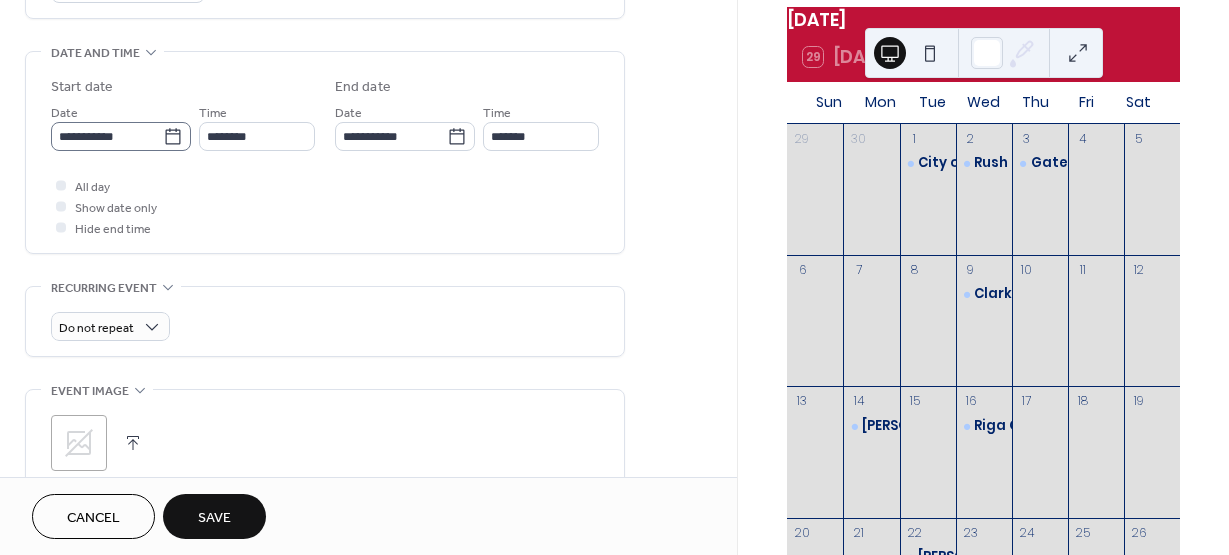 click 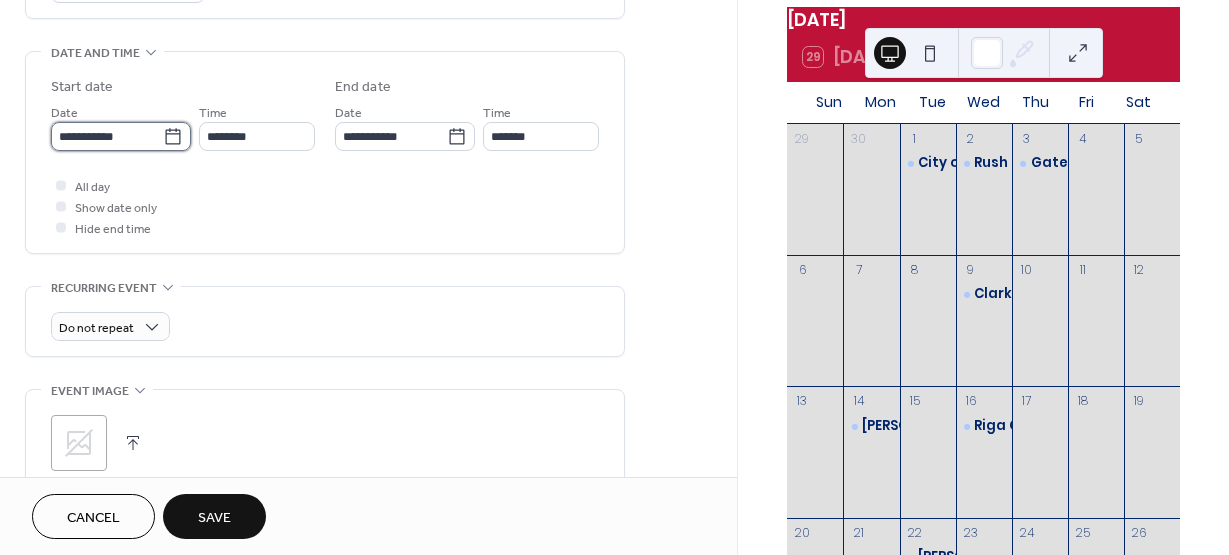 click on "**********" at bounding box center (107, 136) 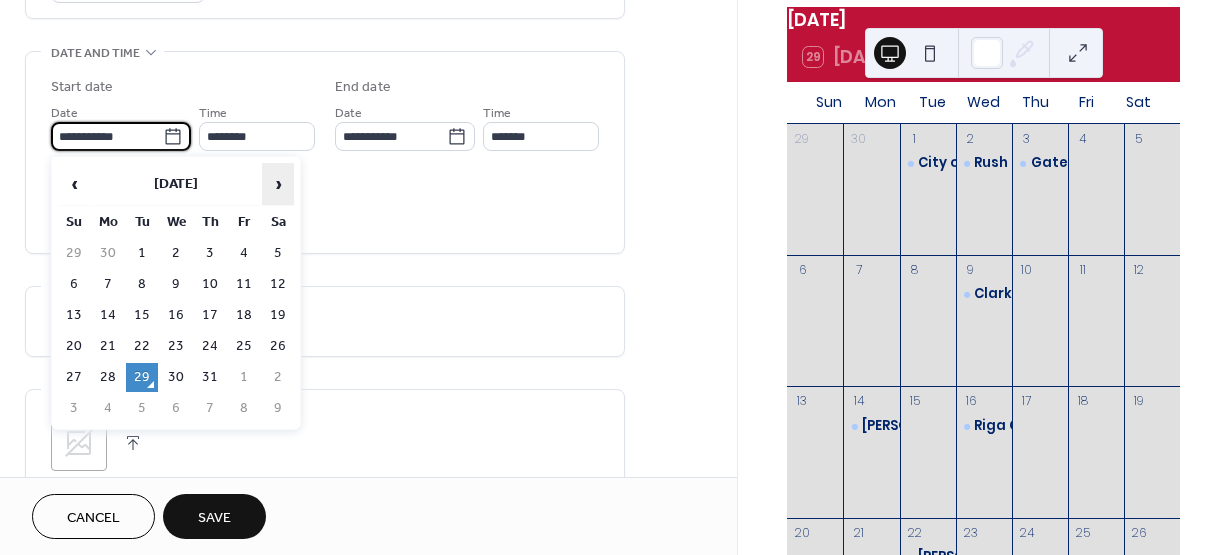 click on "›" at bounding box center [278, 184] 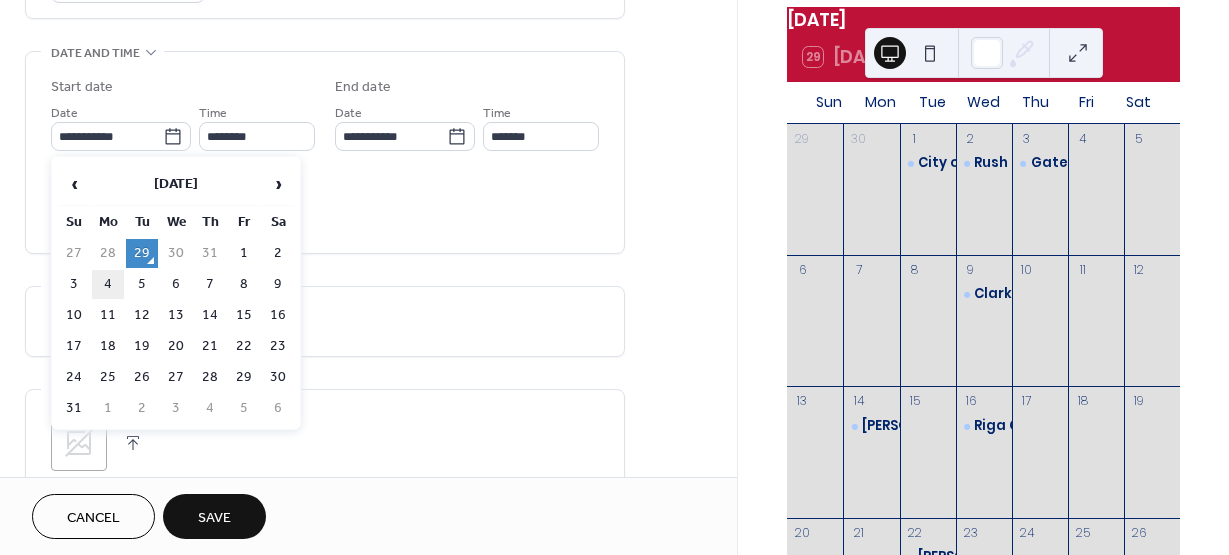 click on "4" at bounding box center (108, 284) 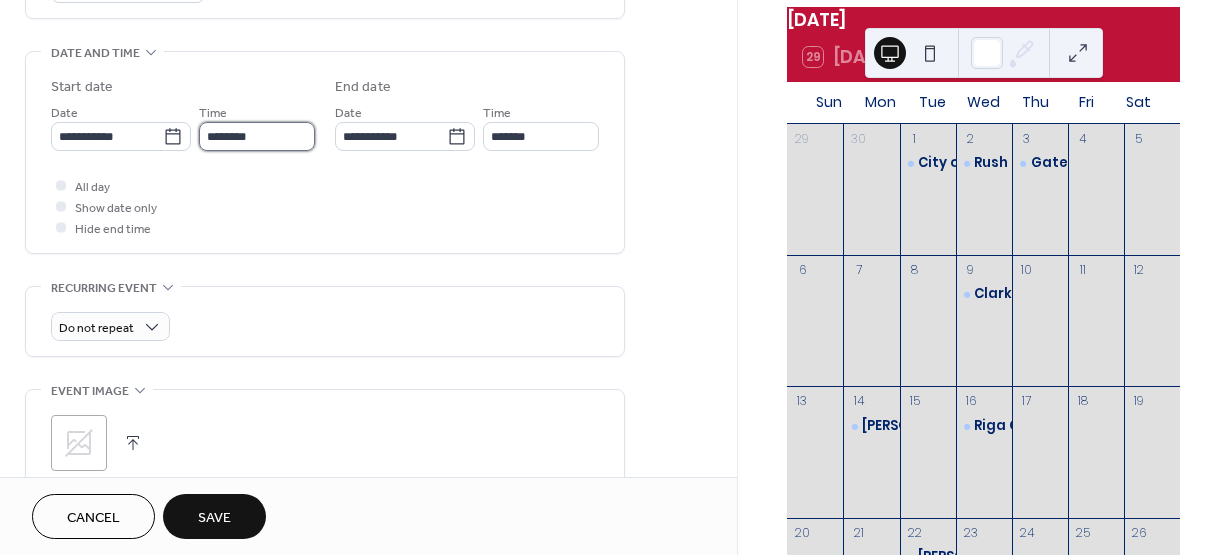 click on "********" at bounding box center (257, 136) 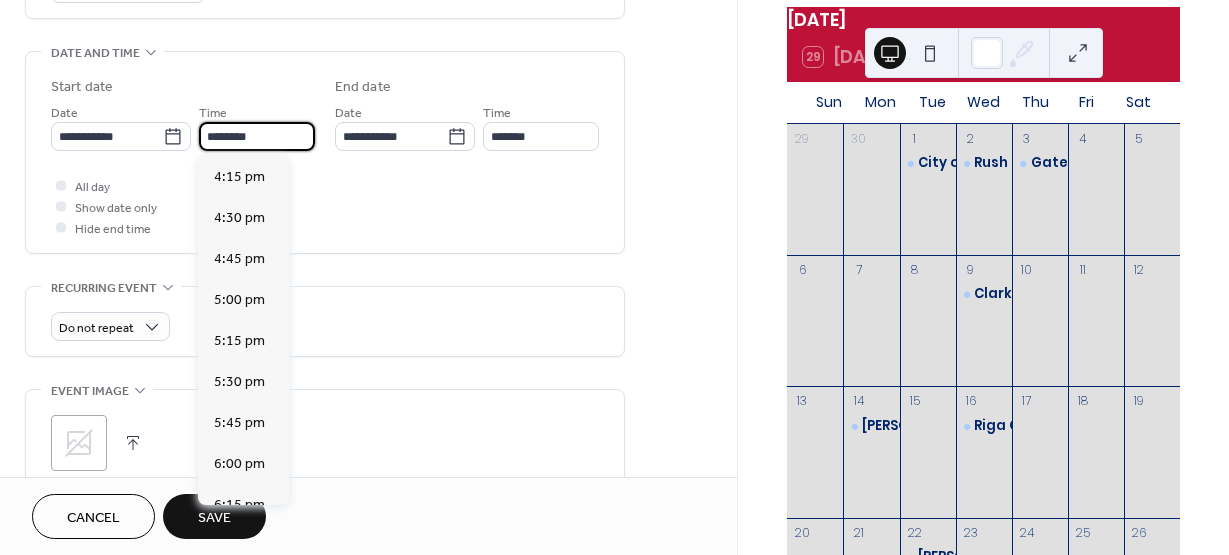 scroll, scrollTop: 2668, scrollLeft: 0, axis: vertical 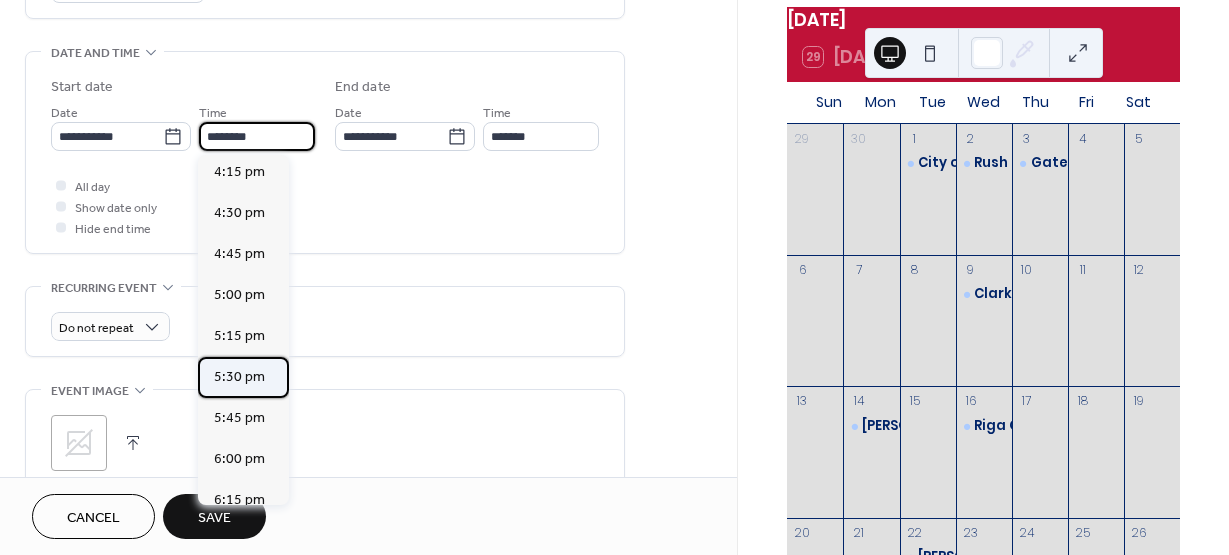 click on "5:30 pm" at bounding box center (239, 377) 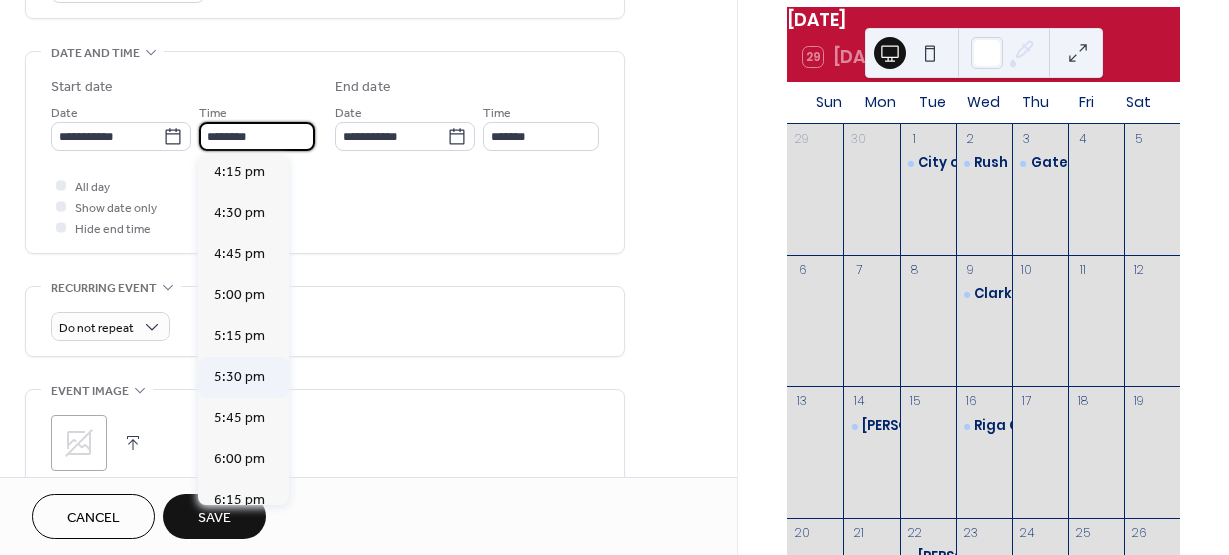 type on "*******" 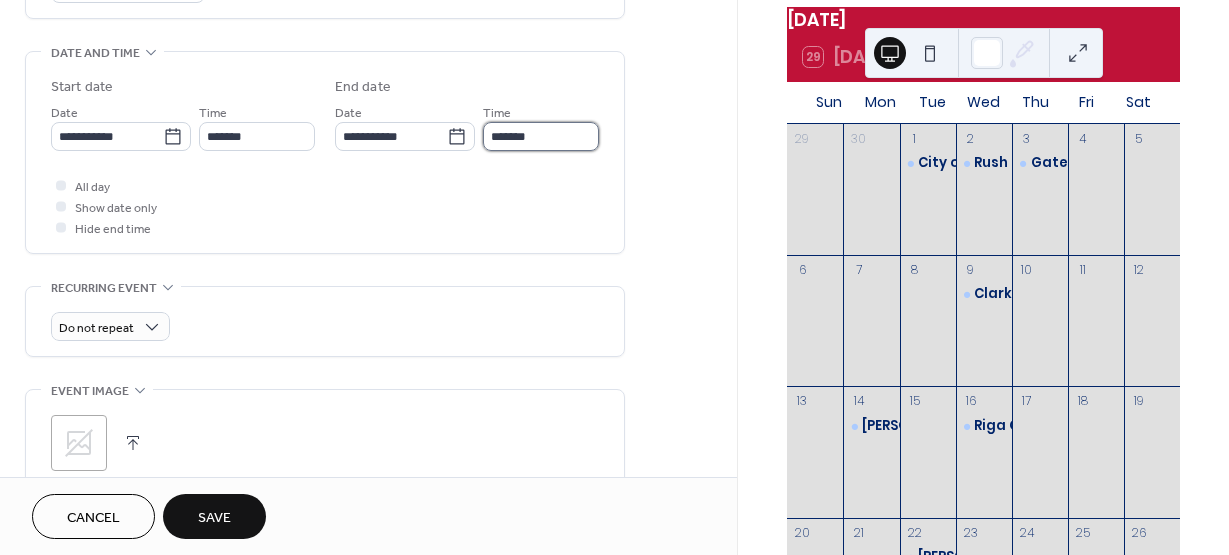 click on "*******" at bounding box center [541, 136] 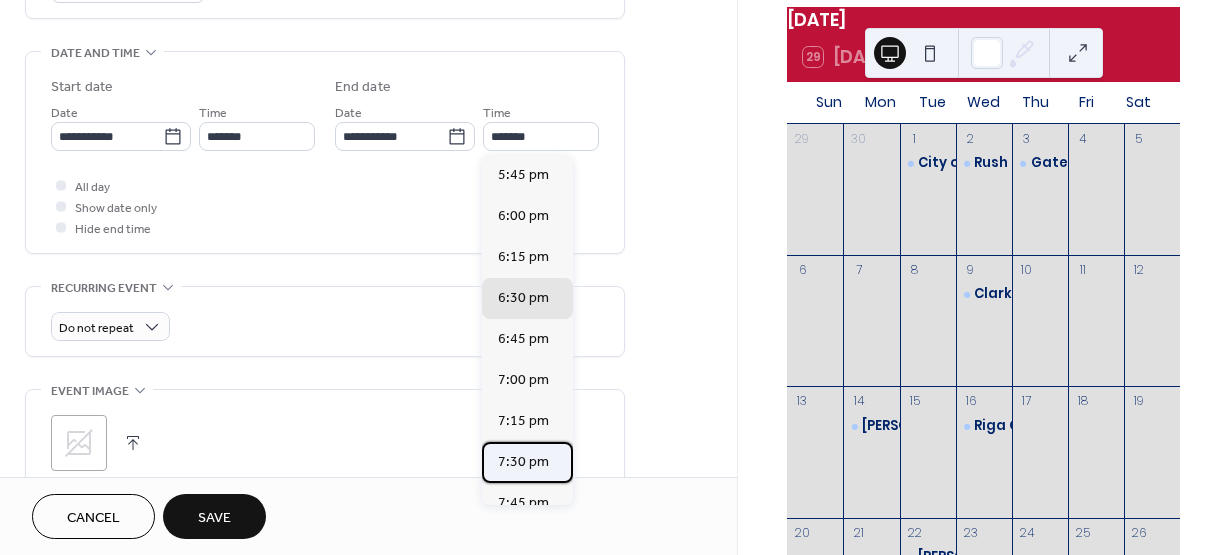 click on "7:30 pm" at bounding box center (523, 462) 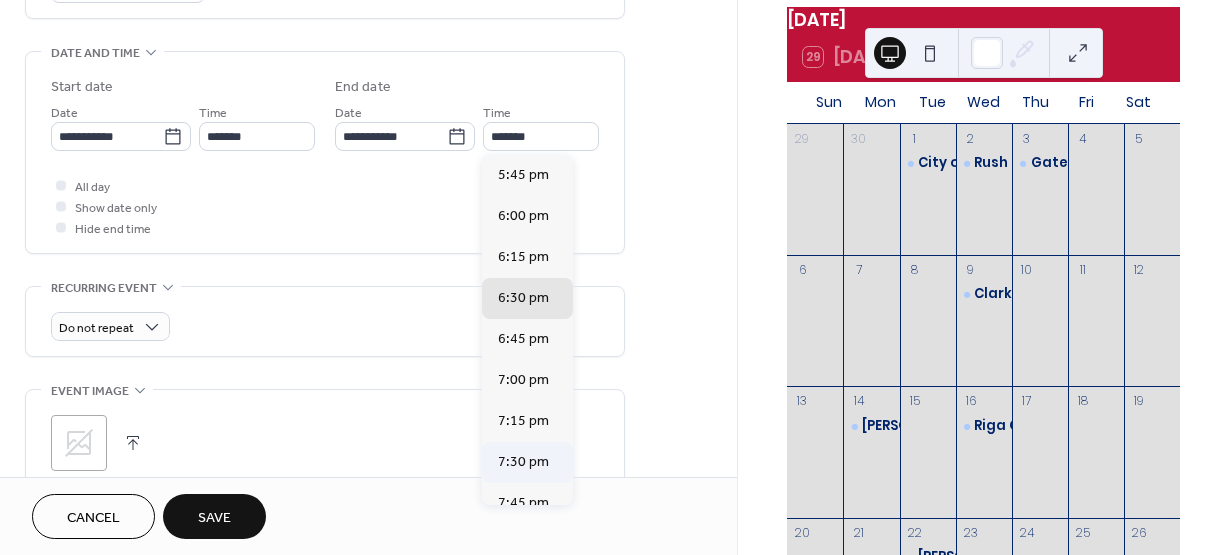 type on "*******" 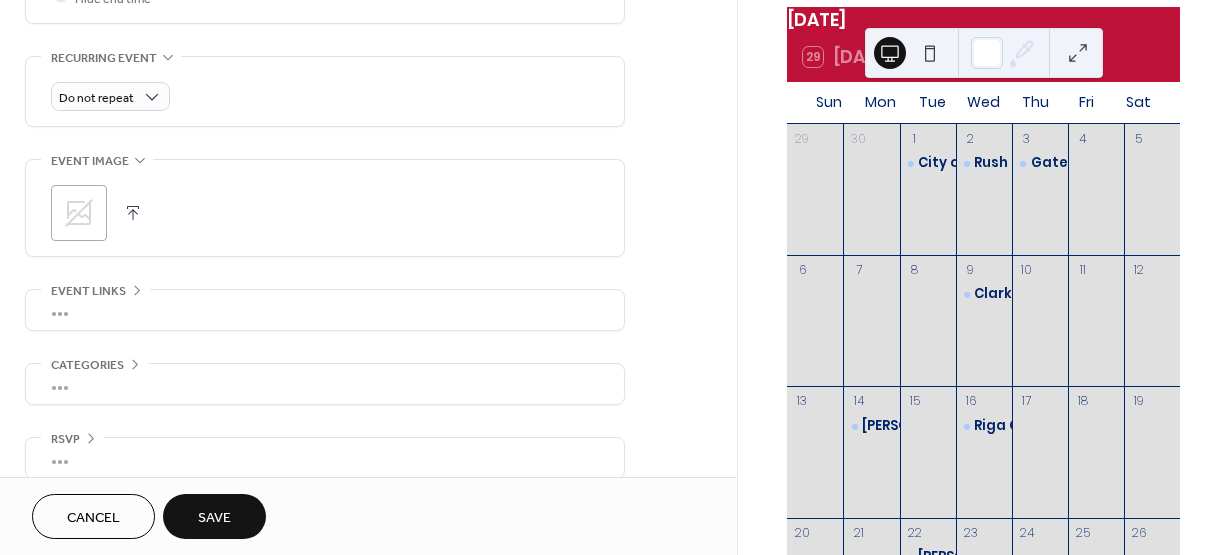 scroll, scrollTop: 852, scrollLeft: 0, axis: vertical 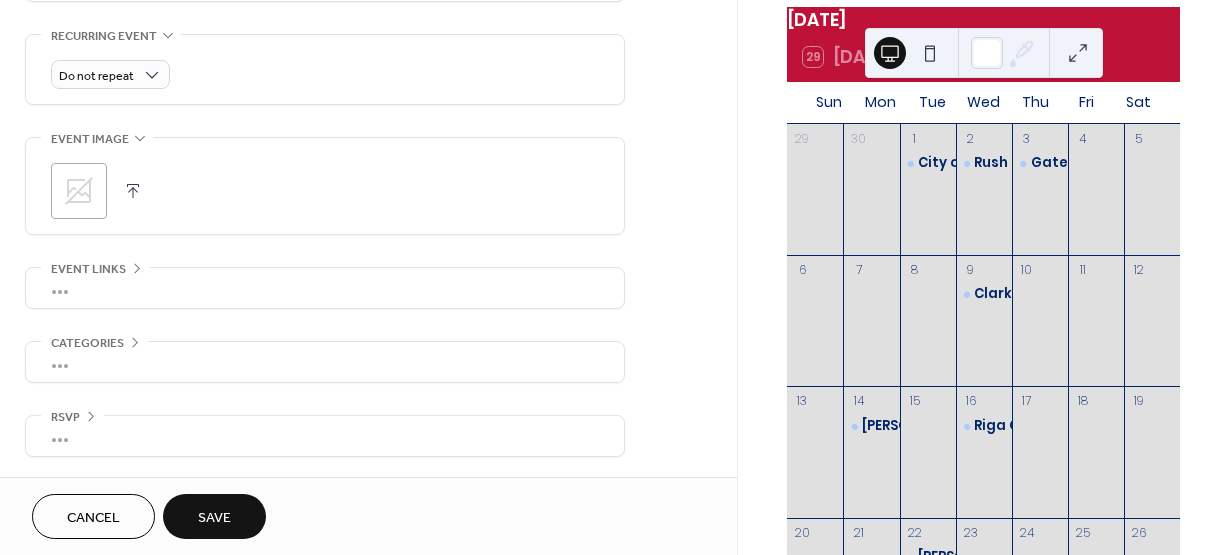 click on "Save" at bounding box center (214, 518) 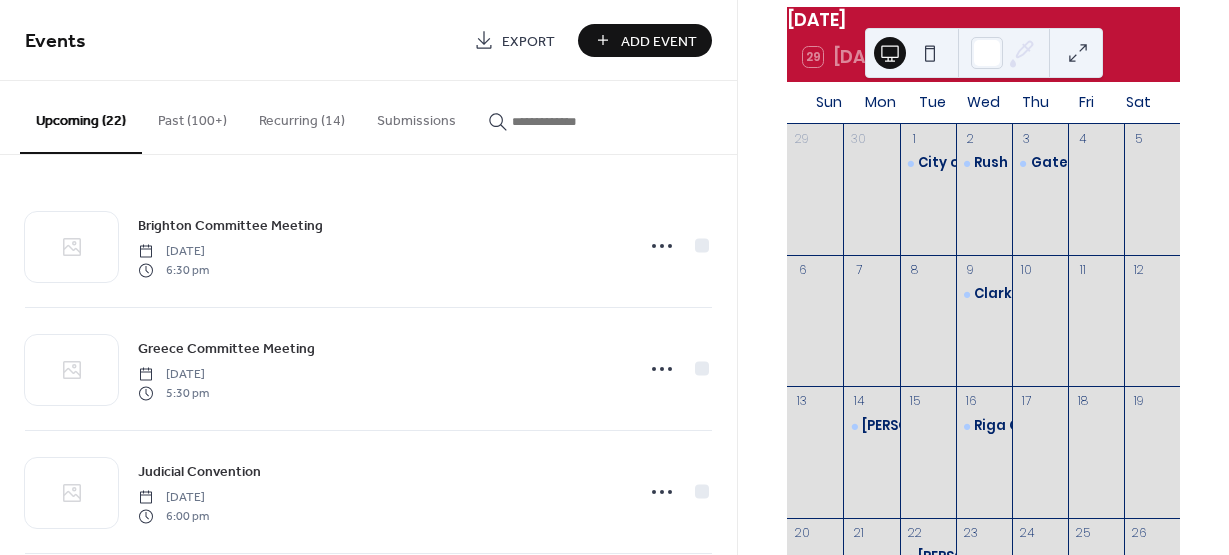 click on "Recurring (14)" at bounding box center (302, 116) 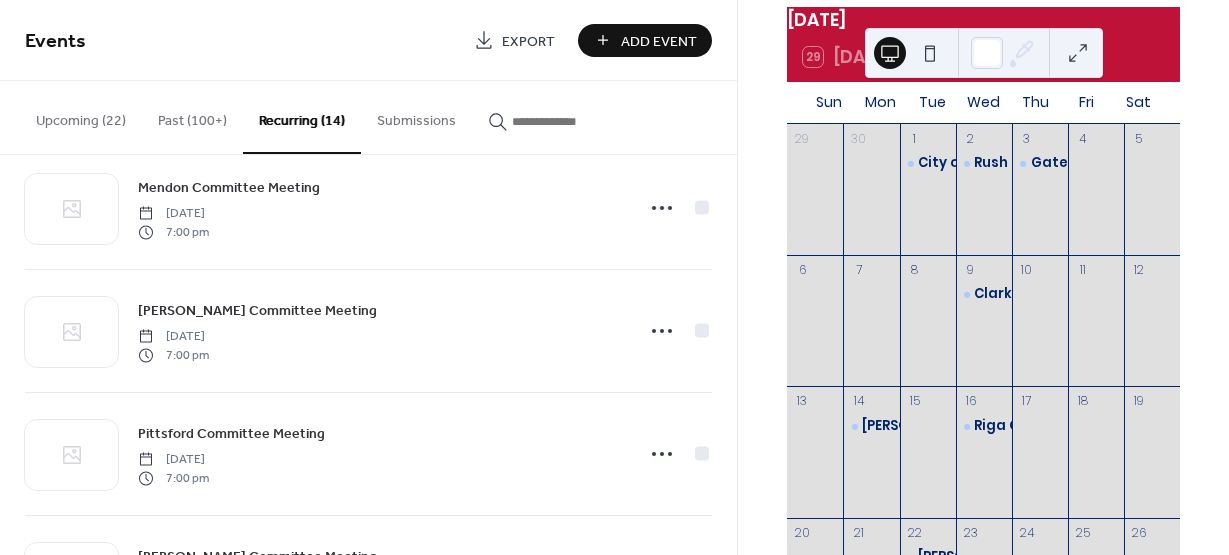 scroll, scrollTop: 0, scrollLeft: 0, axis: both 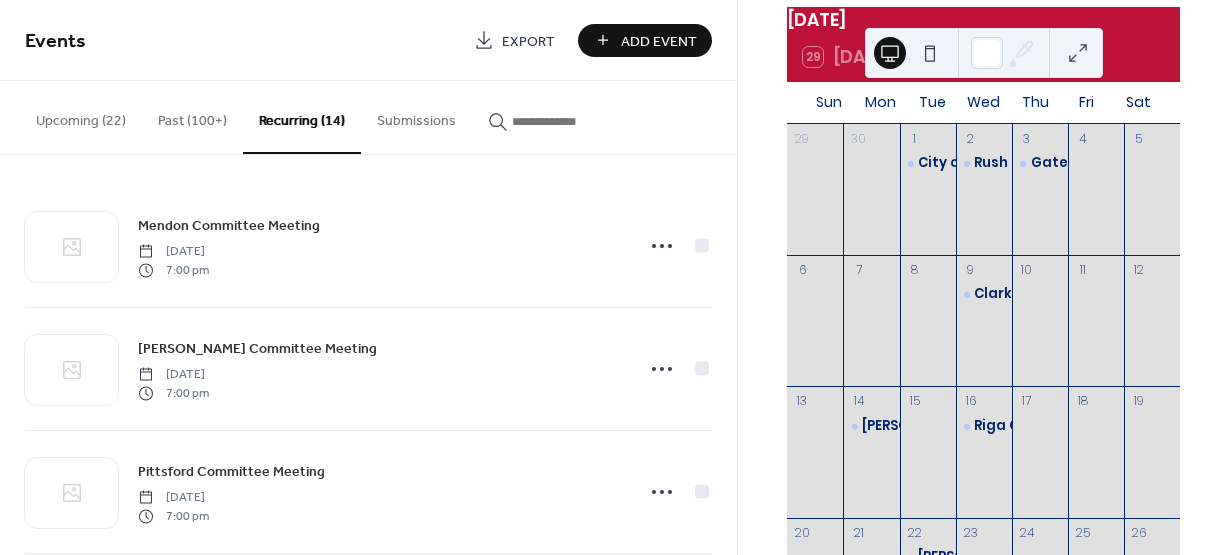 click on "Upcoming (22)" at bounding box center (81, 116) 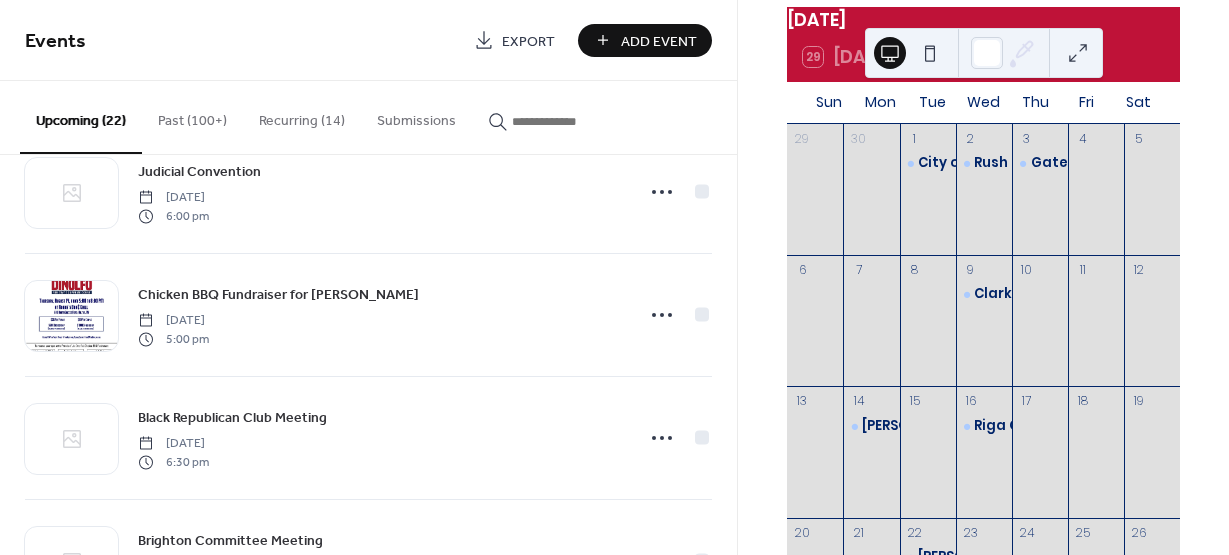 scroll, scrollTop: 400, scrollLeft: 0, axis: vertical 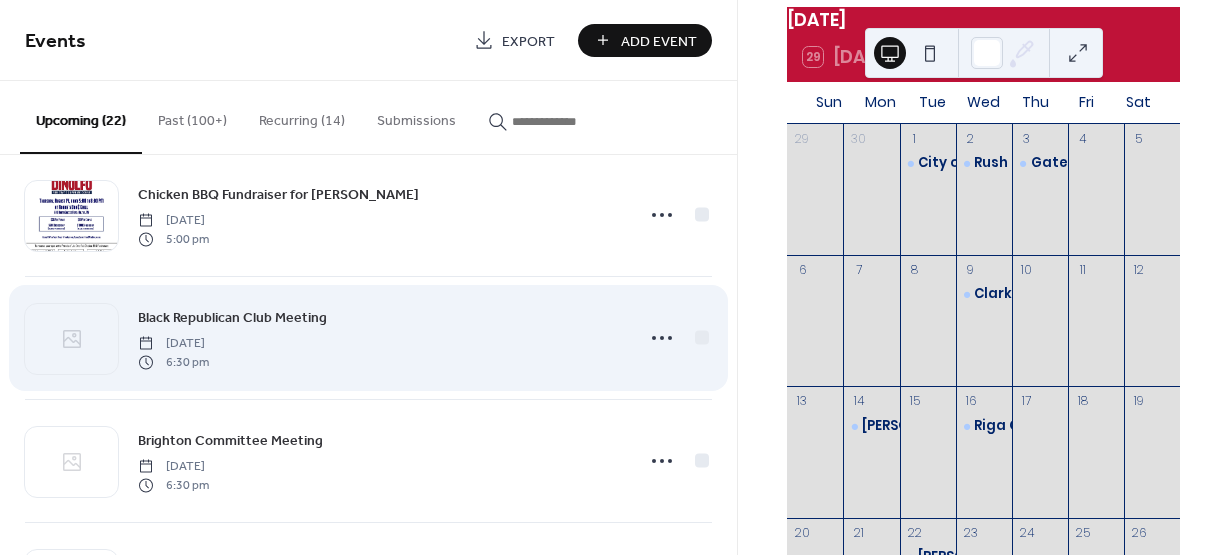click on "Black Republican Club Meeting" at bounding box center [232, 318] 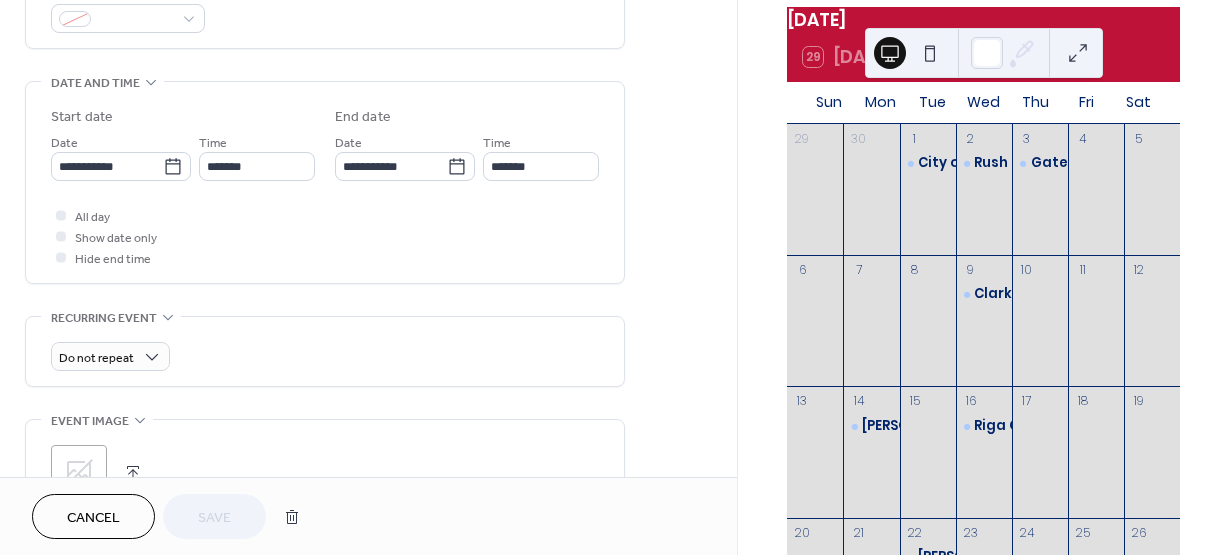 scroll, scrollTop: 600, scrollLeft: 0, axis: vertical 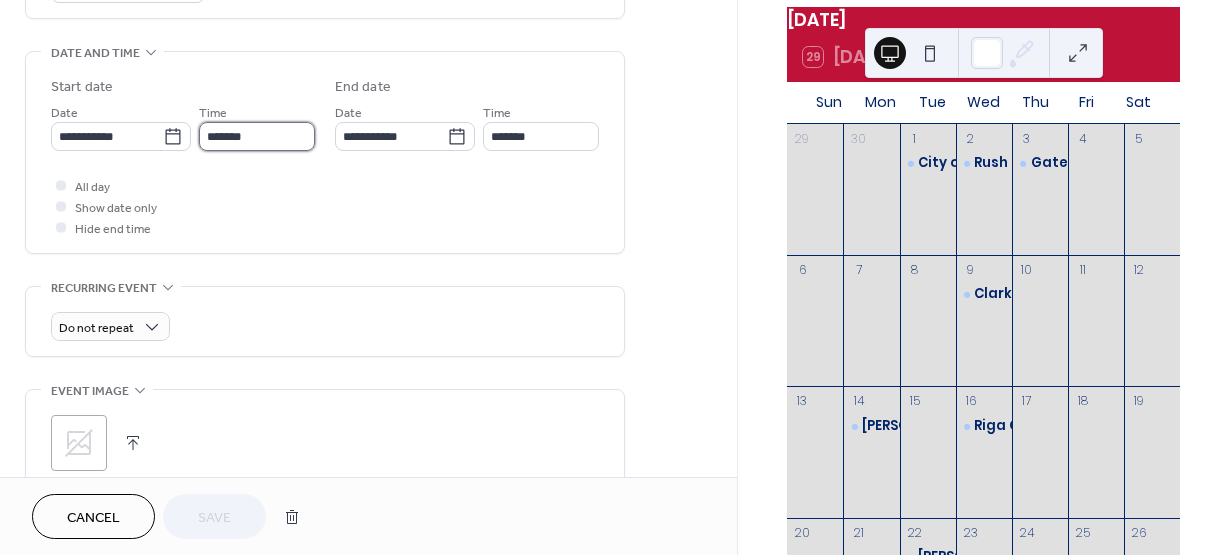 click on "*******" at bounding box center [257, 136] 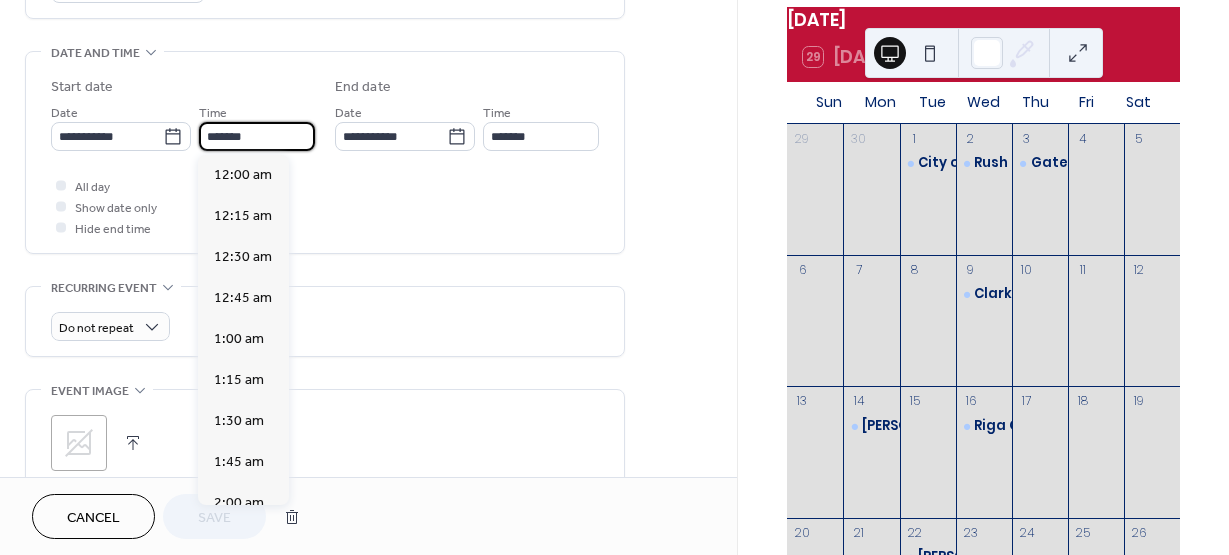 scroll, scrollTop: 3034, scrollLeft: 0, axis: vertical 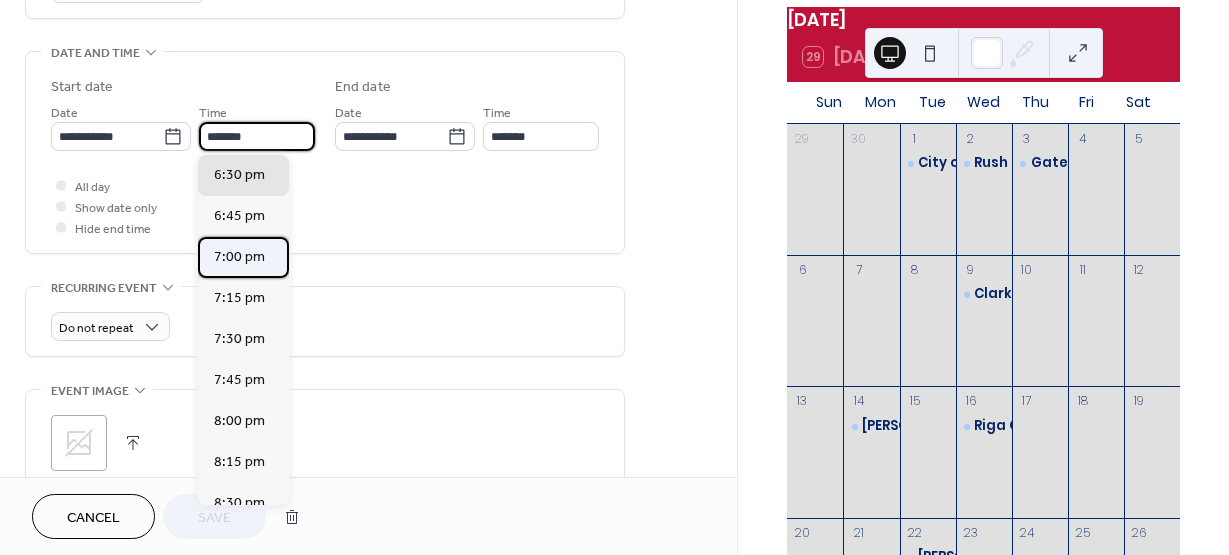 click on "7:00 pm" at bounding box center [239, 257] 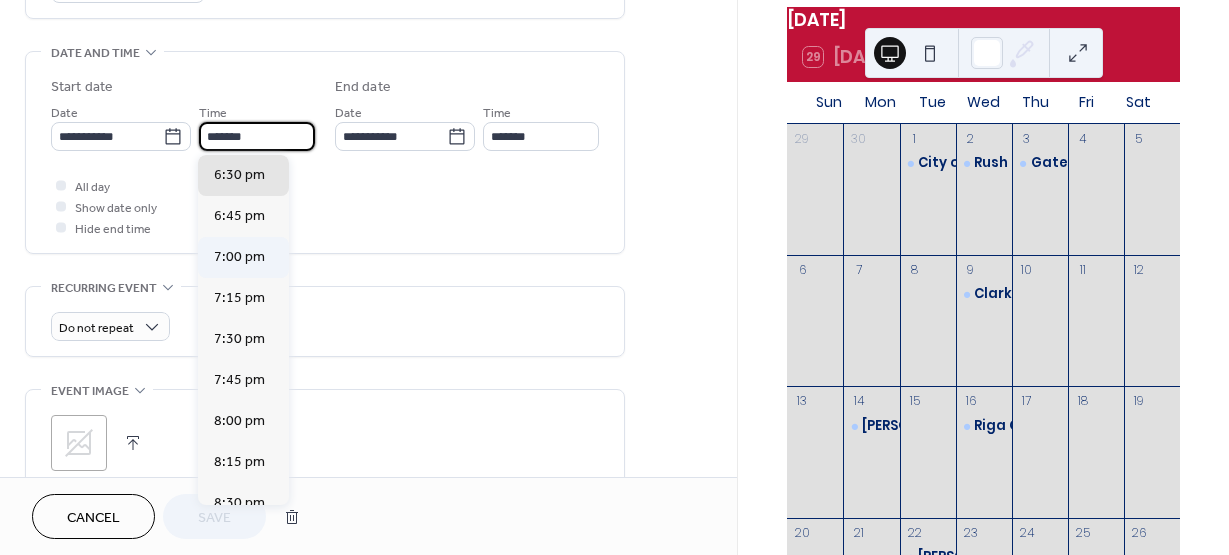type on "*******" 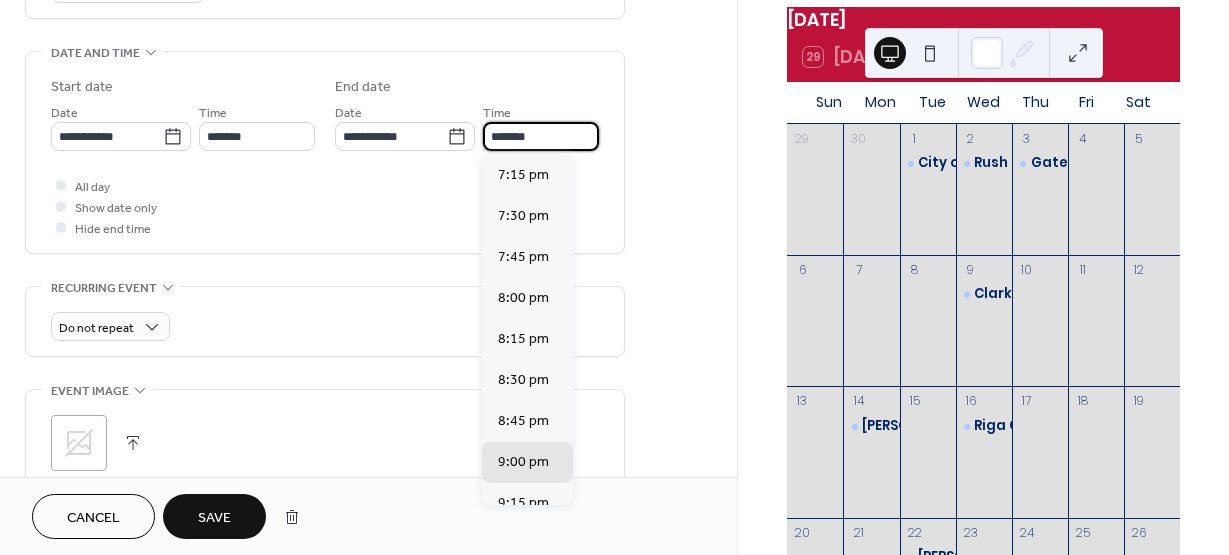 click on "*******" at bounding box center (541, 136) 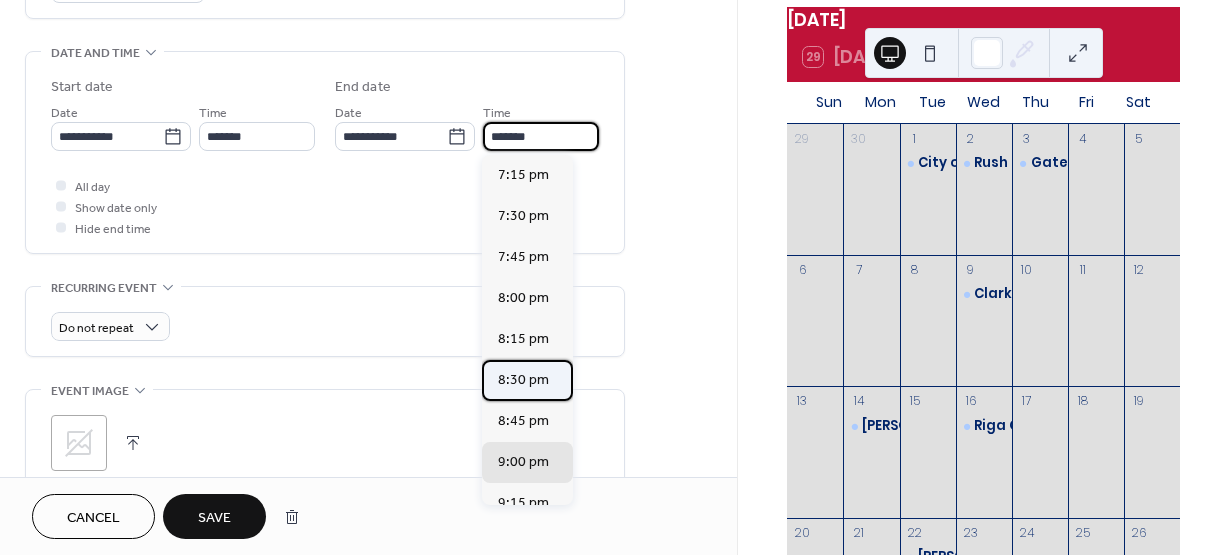 click on "8:30 pm" at bounding box center (523, 380) 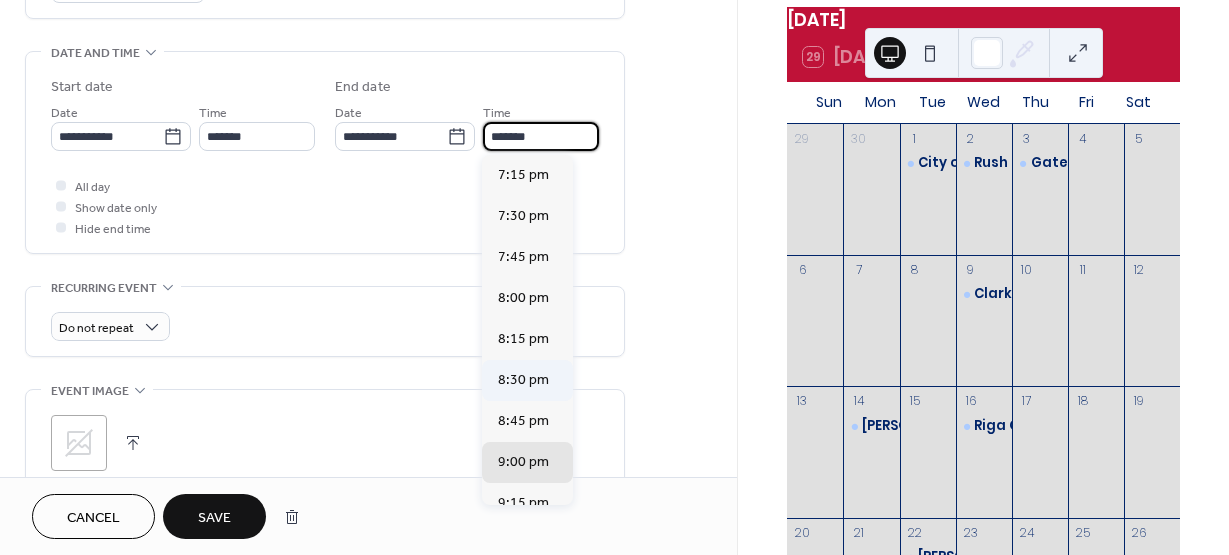 type on "*******" 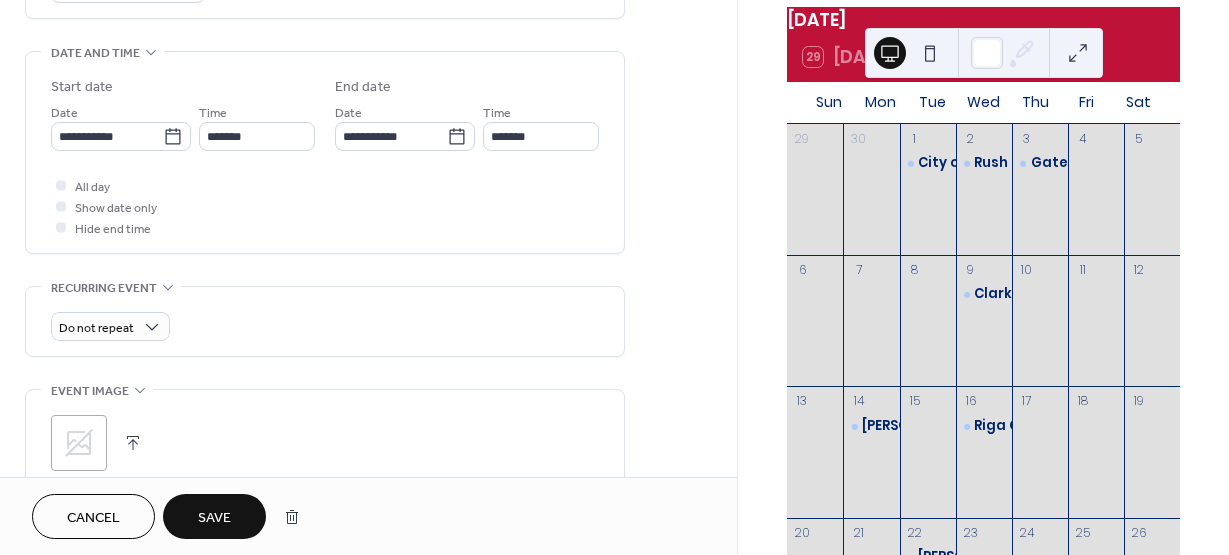 click on "Save" at bounding box center (214, 518) 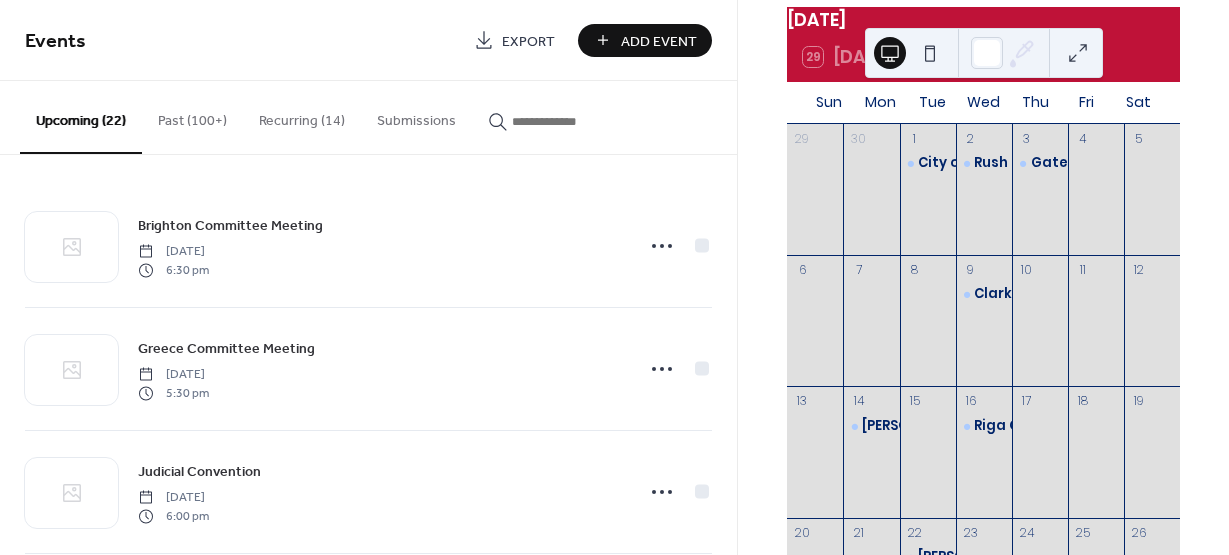 click on "Add Event" at bounding box center [659, 41] 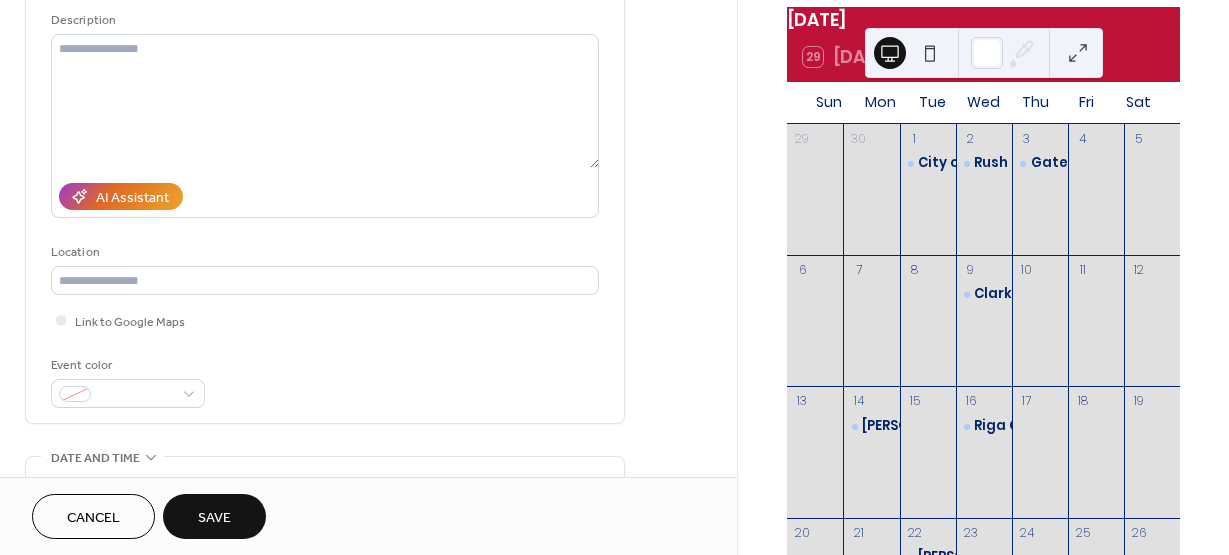 scroll, scrollTop: 200, scrollLeft: 0, axis: vertical 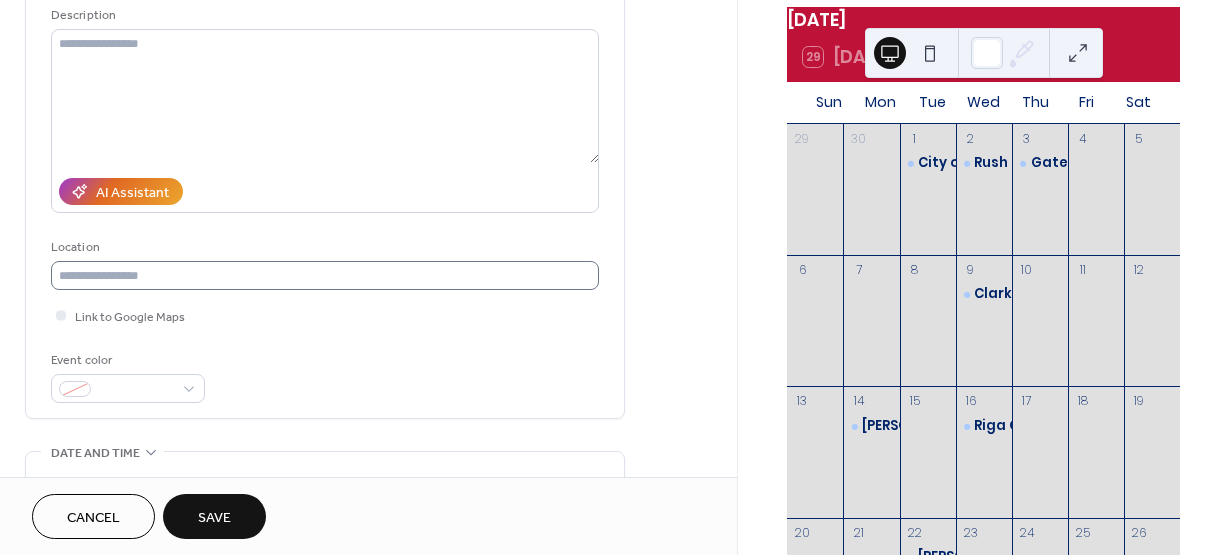 type on "**********" 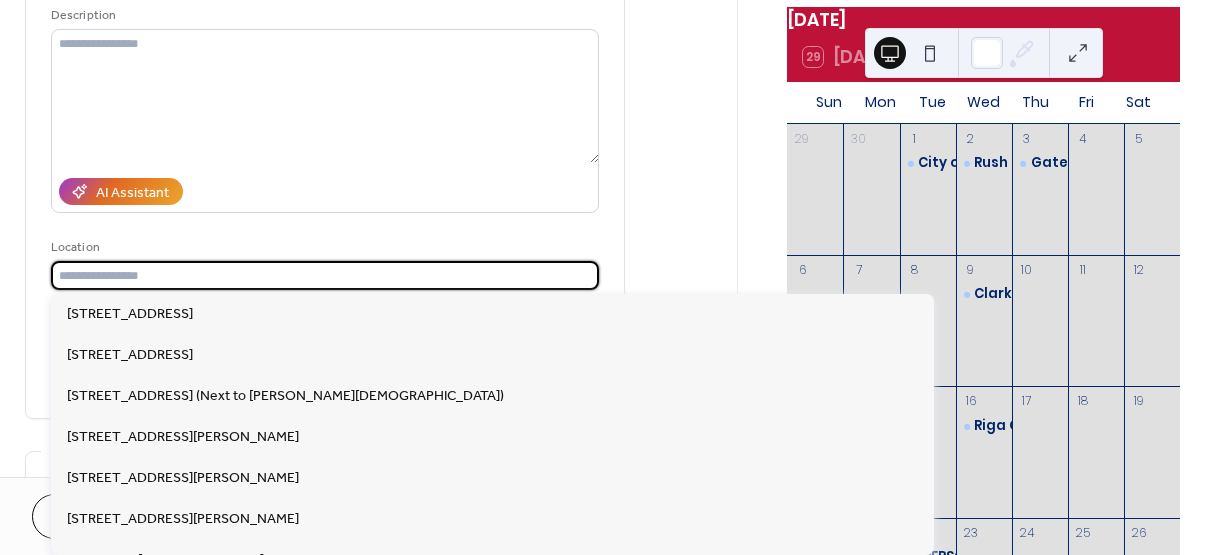 click at bounding box center [325, 275] 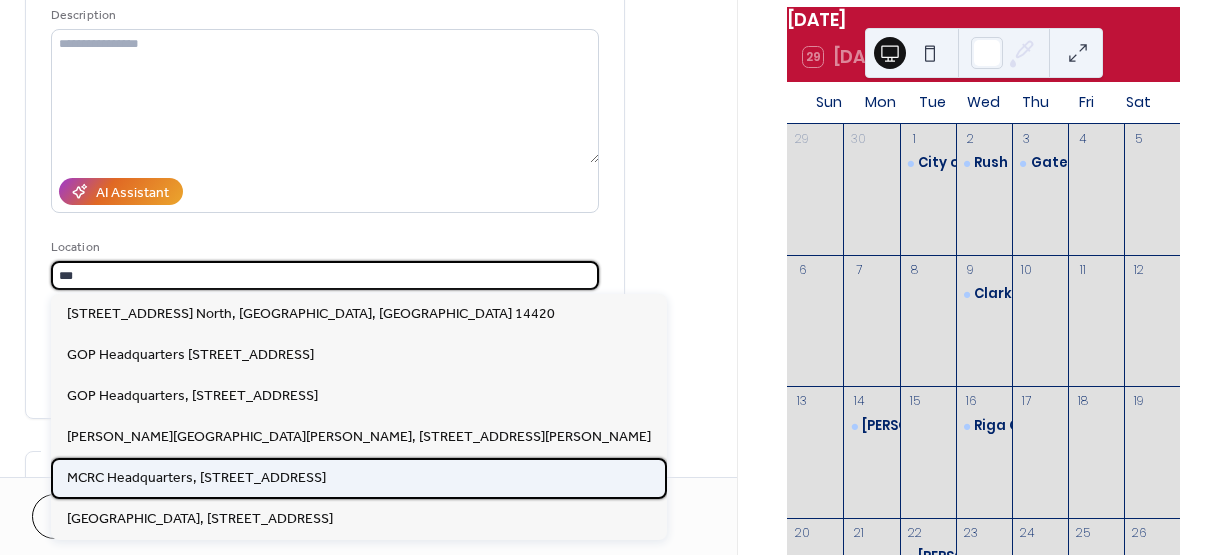 click on "MCRC Headquarters, [STREET_ADDRESS]" at bounding box center [196, 478] 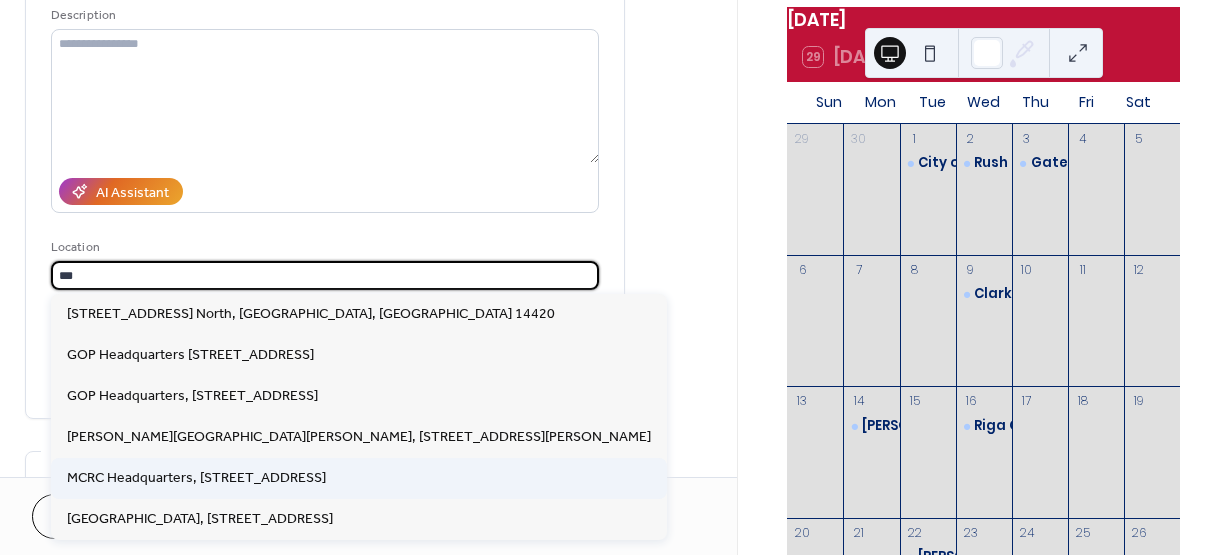type on "**********" 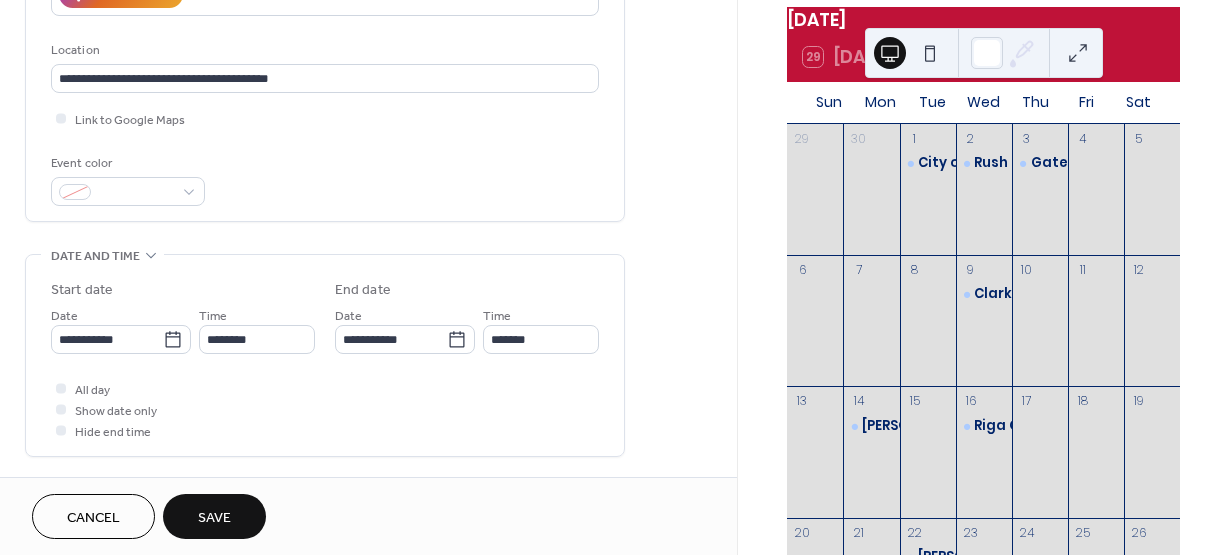 scroll, scrollTop: 500, scrollLeft: 0, axis: vertical 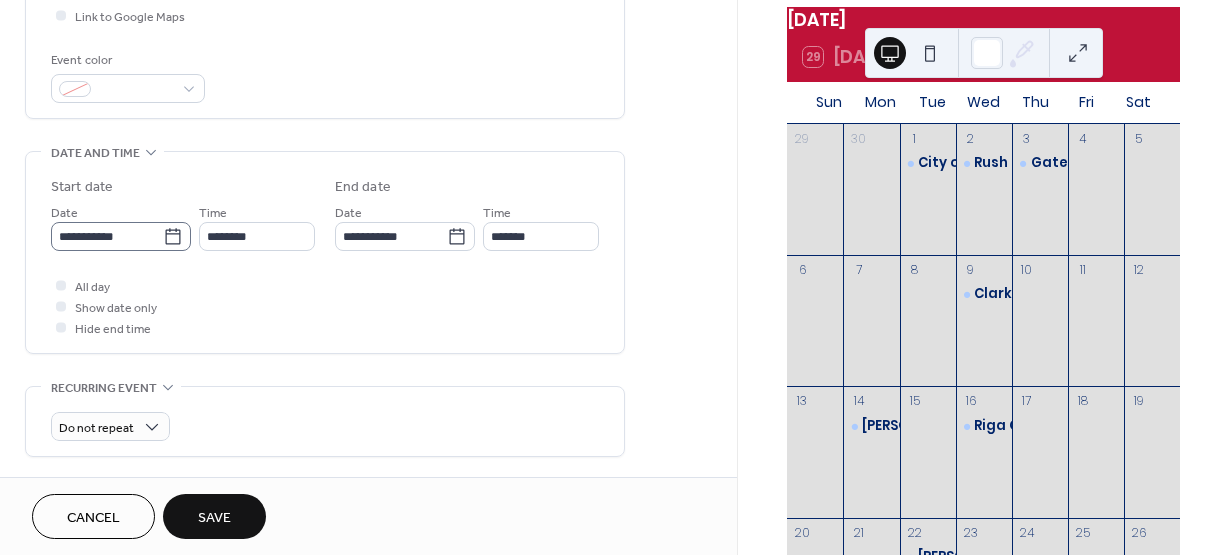 click 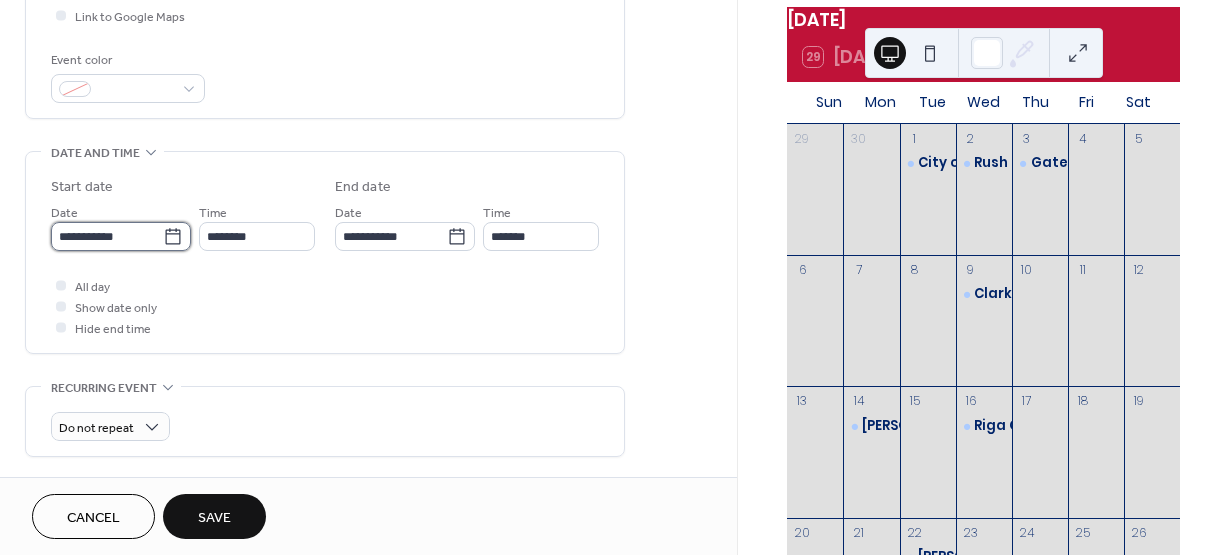 click on "**********" at bounding box center (107, 236) 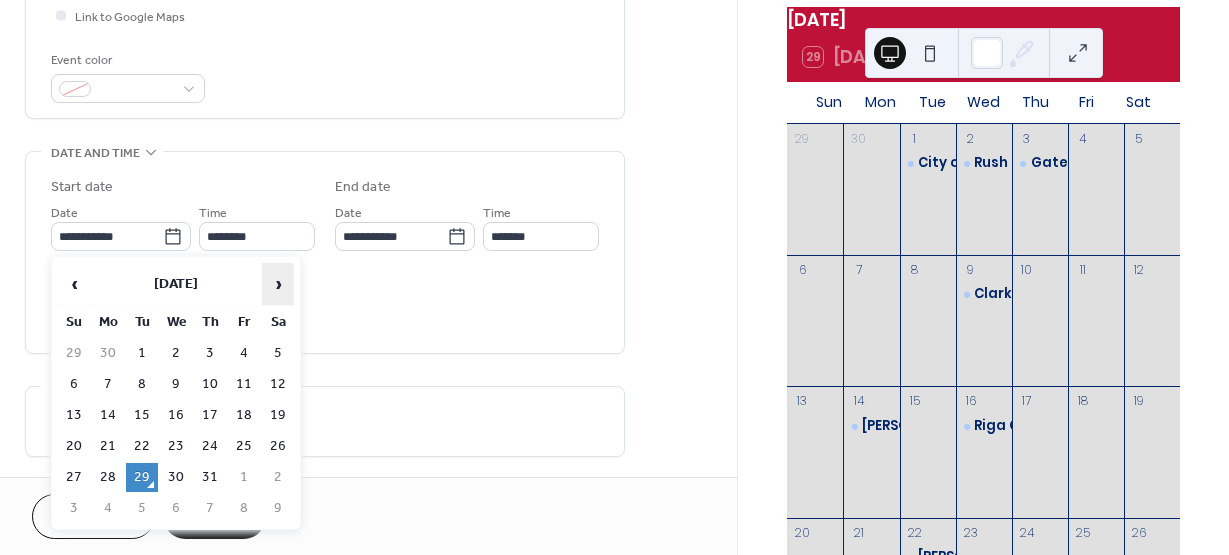 click on "›" at bounding box center (278, 284) 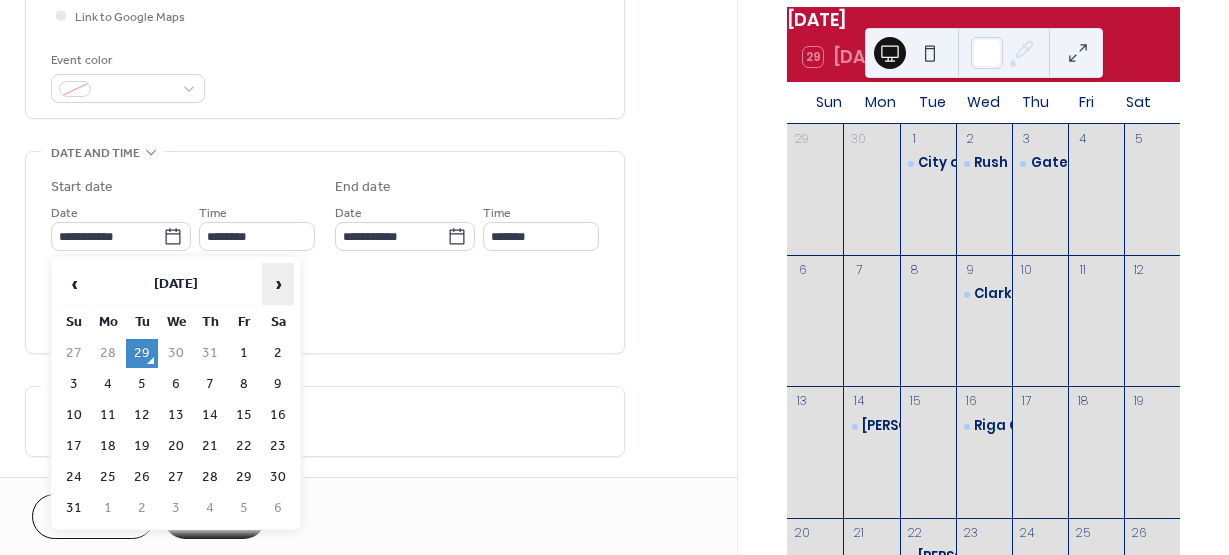 click on "›" at bounding box center [278, 284] 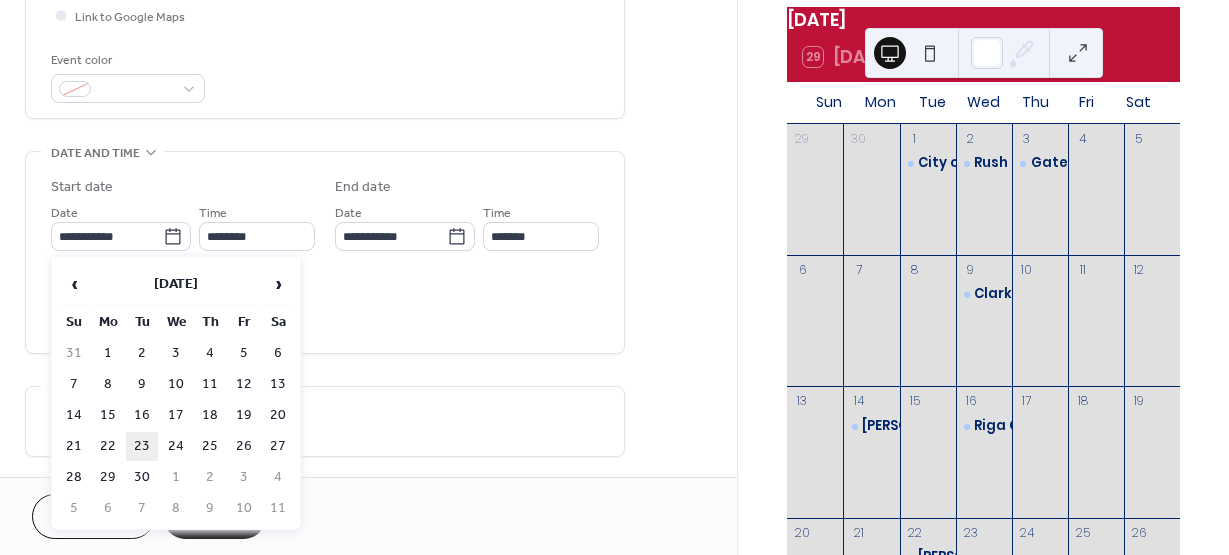 click on "23" at bounding box center (142, 446) 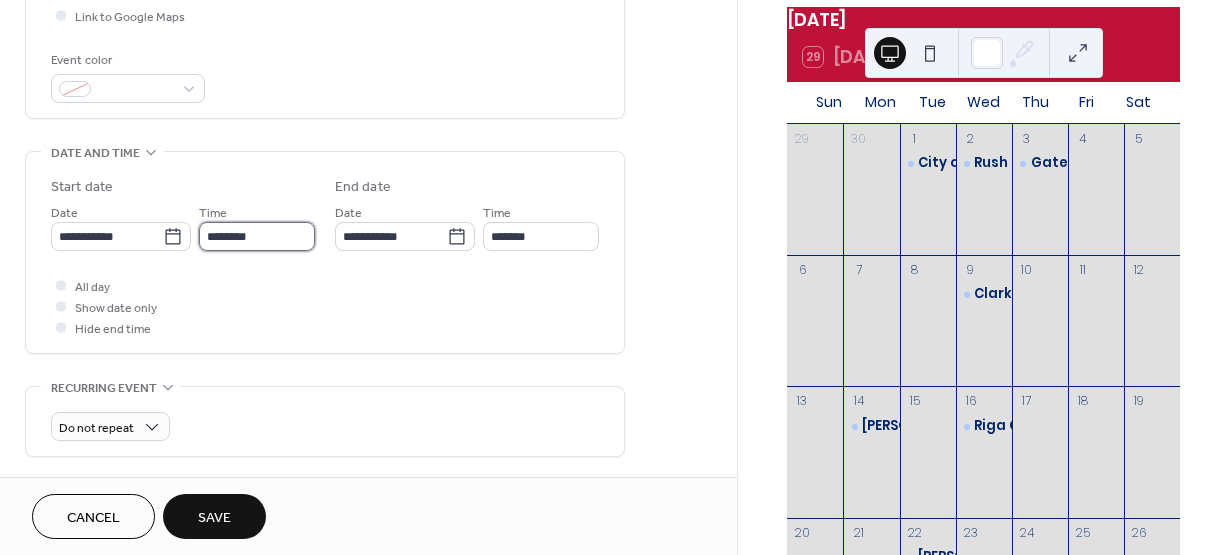 click on "********" at bounding box center [257, 236] 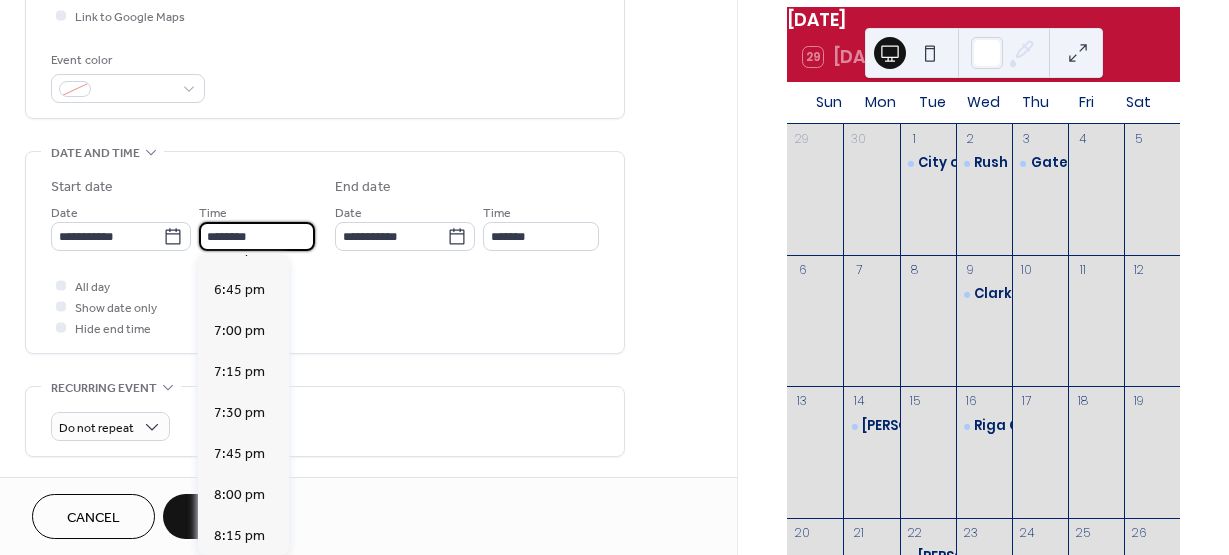 scroll, scrollTop: 3068, scrollLeft: 0, axis: vertical 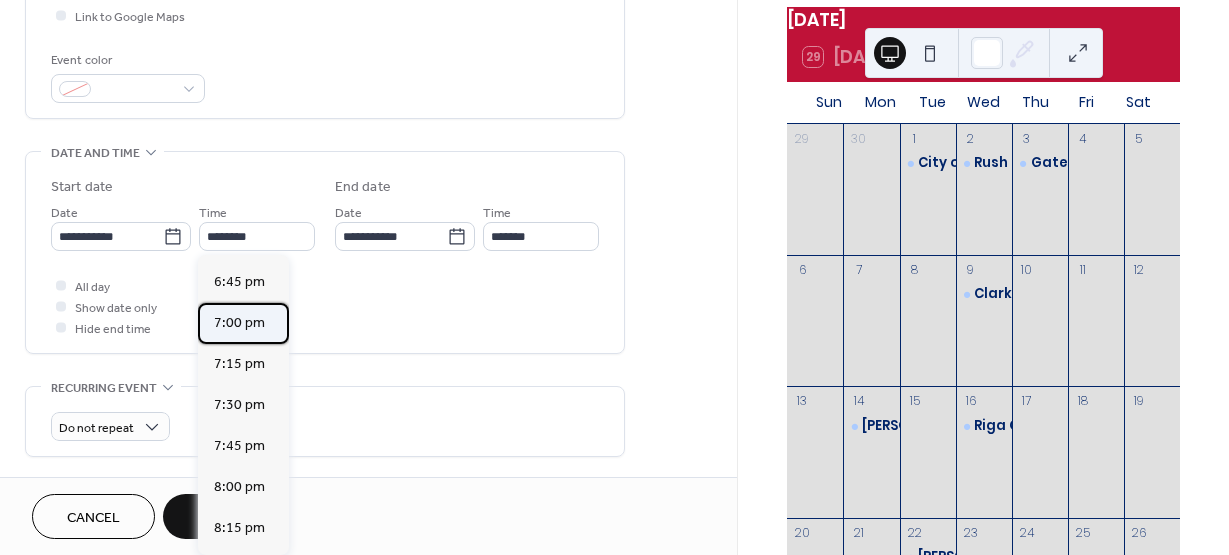 click on "7:00 pm" at bounding box center (239, 323) 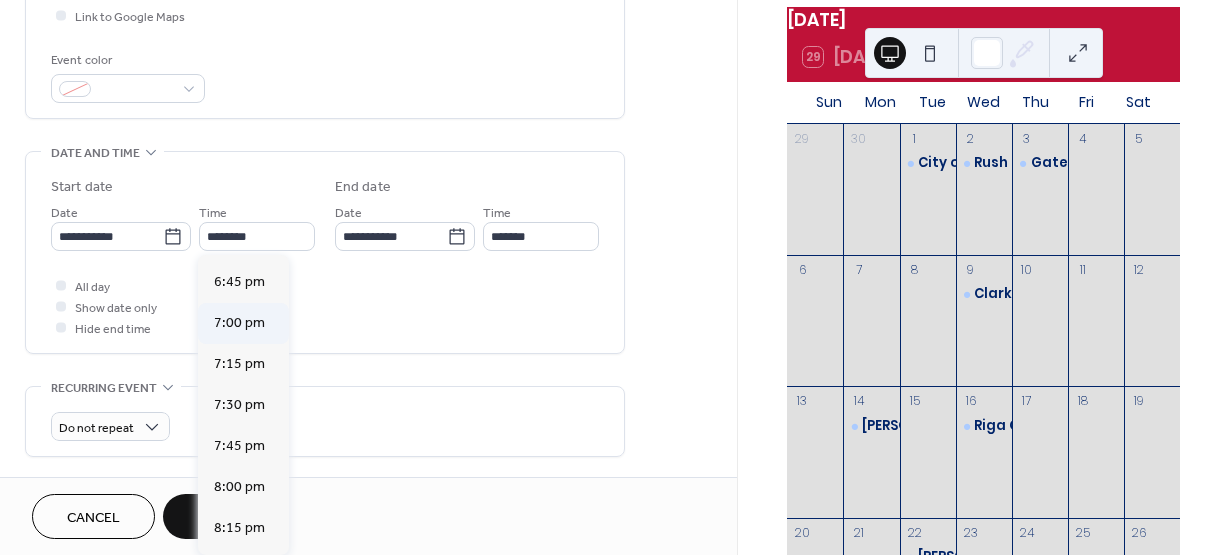 type on "*******" 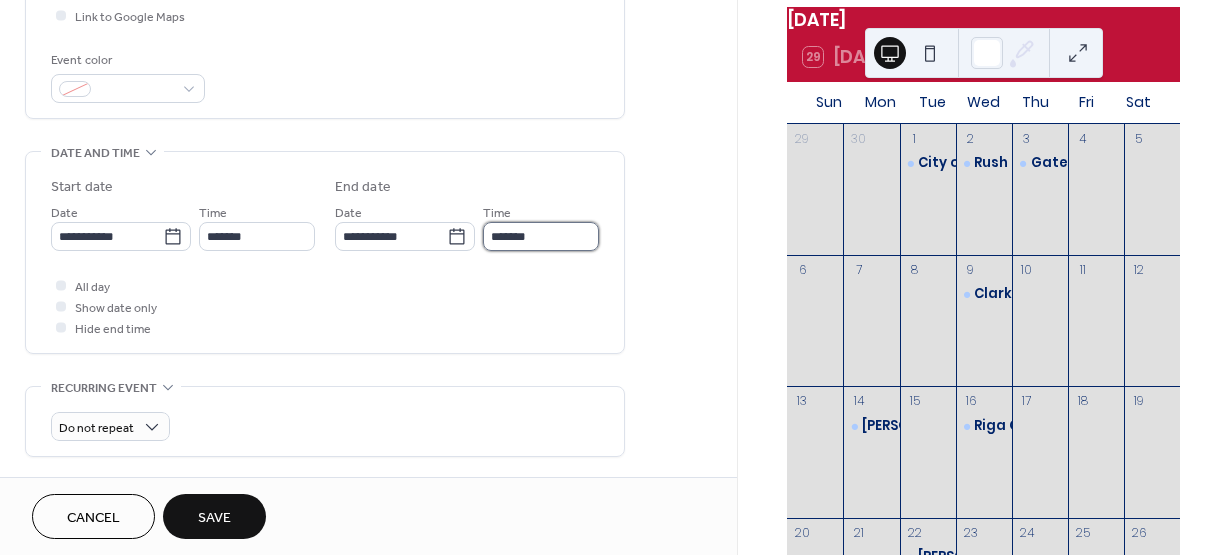 click on "*******" at bounding box center (541, 236) 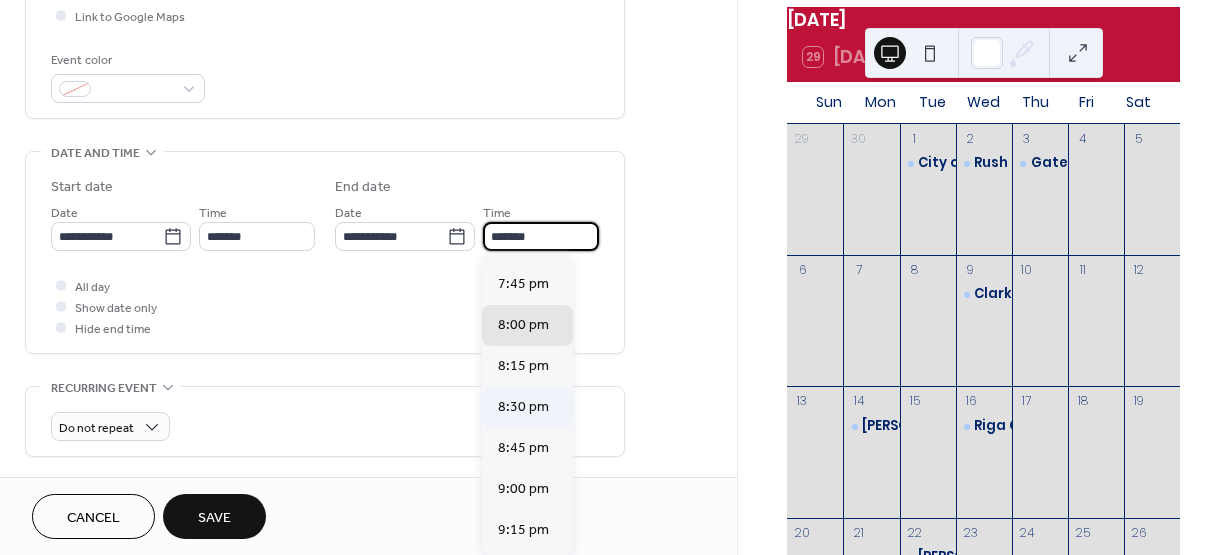 scroll, scrollTop: 100, scrollLeft: 0, axis: vertical 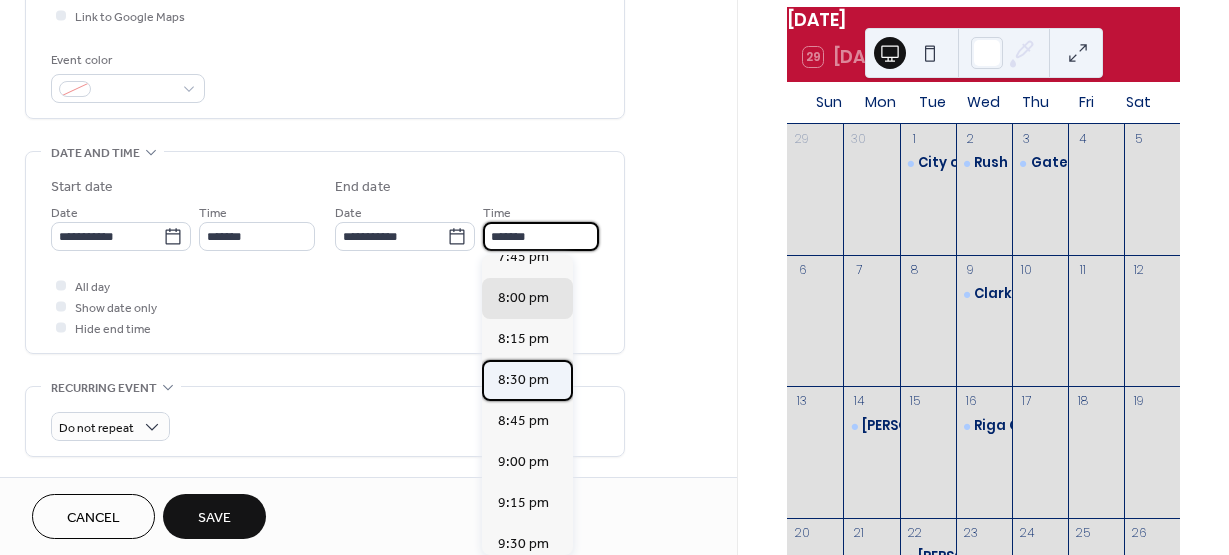 click on "8:30 pm" at bounding box center (523, 380) 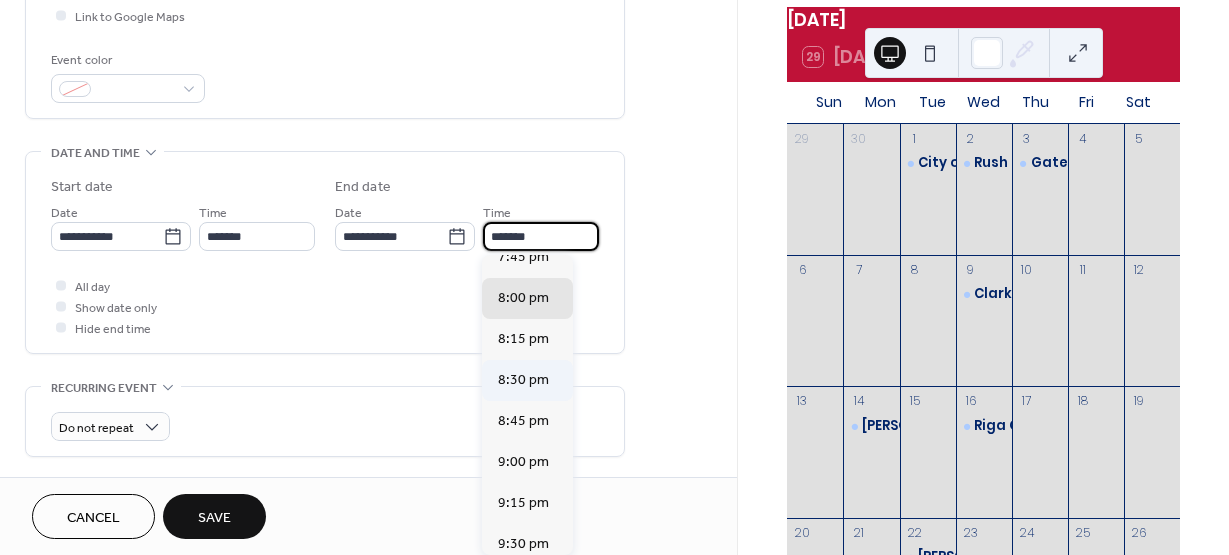 type on "*******" 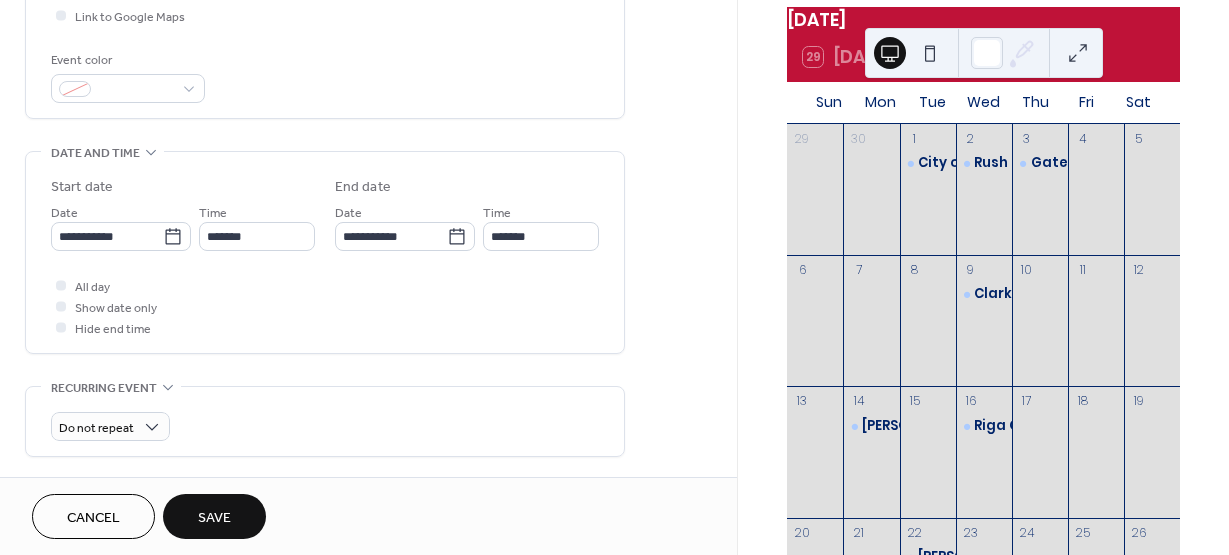 click on "Save" at bounding box center (214, 518) 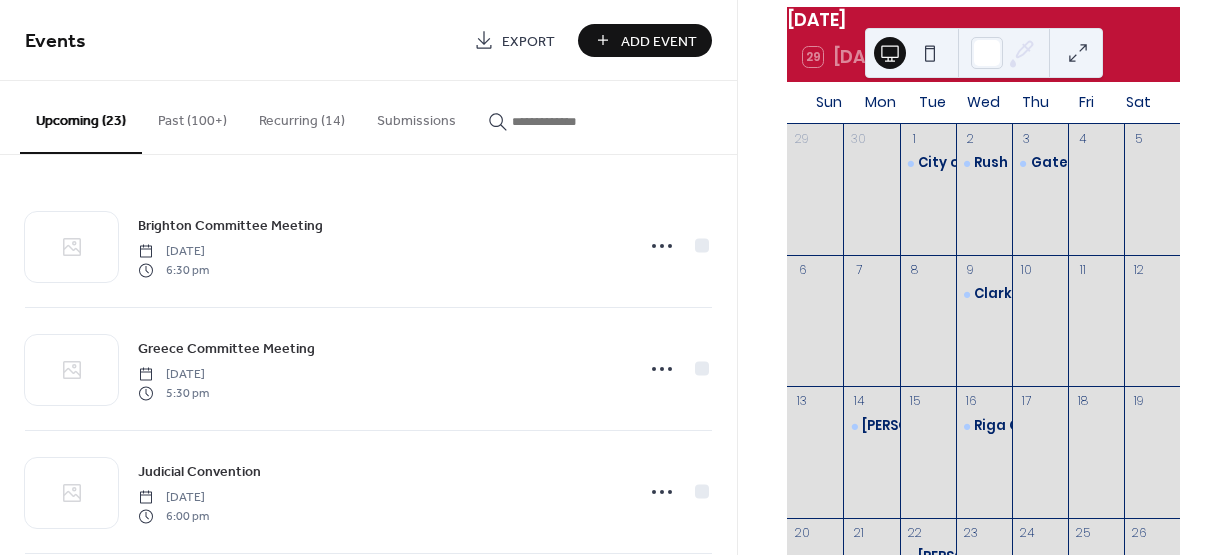 click on "Add Event" at bounding box center [659, 41] 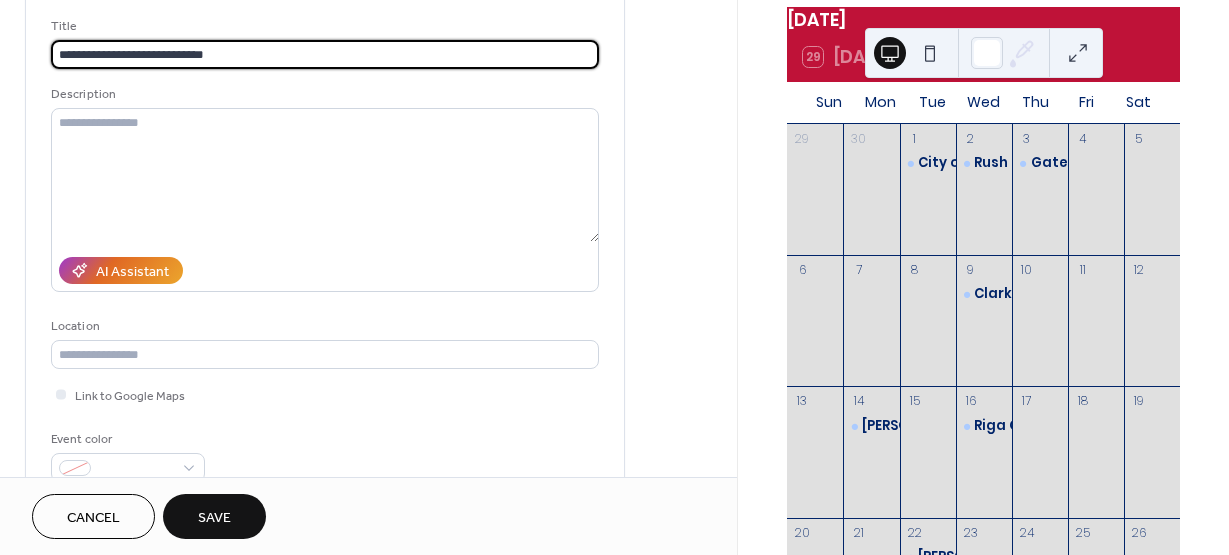 scroll, scrollTop: 200, scrollLeft: 0, axis: vertical 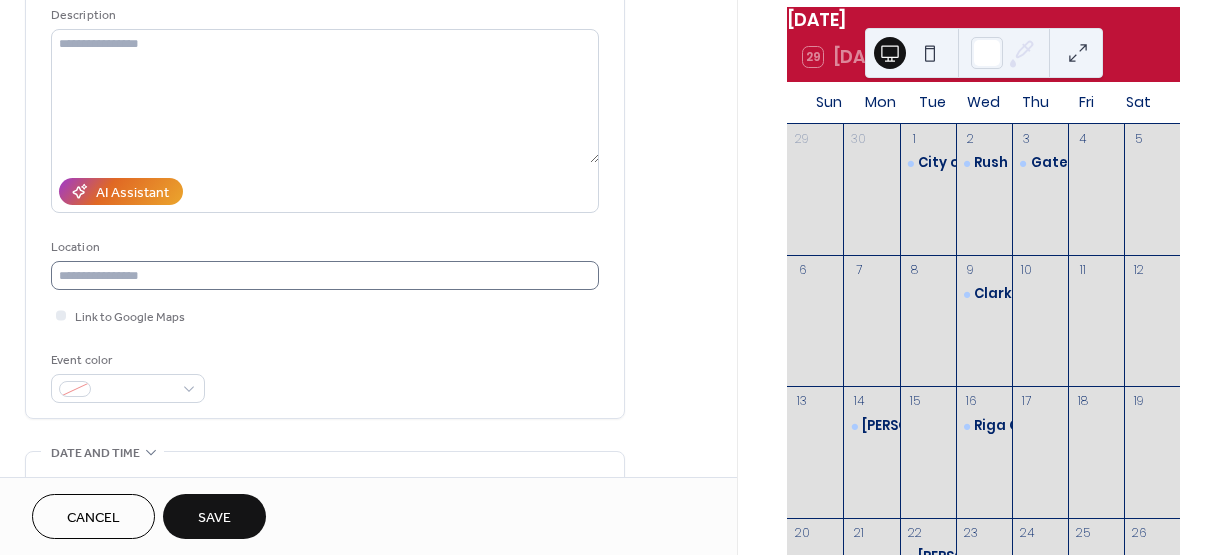 type on "**********" 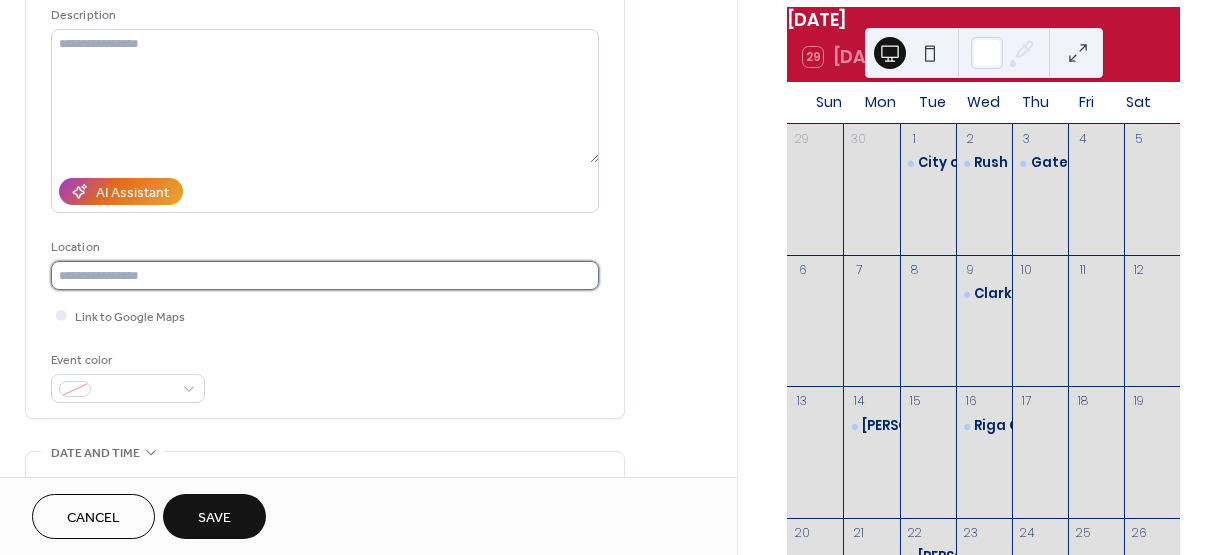 click at bounding box center [325, 275] 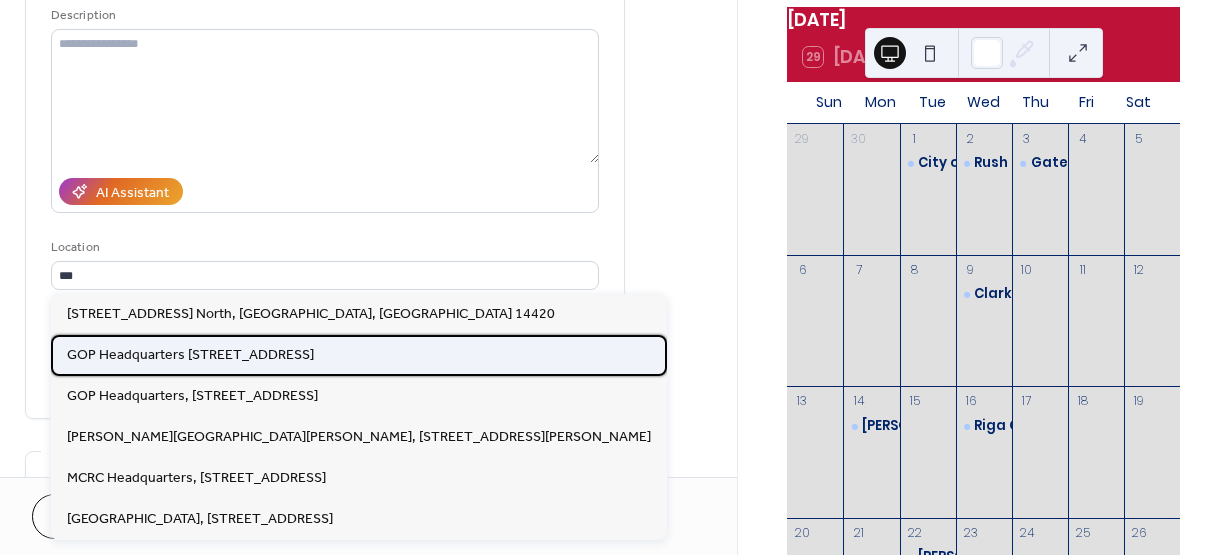 click on "GOP Headquarters [STREET_ADDRESS]" at bounding box center [190, 355] 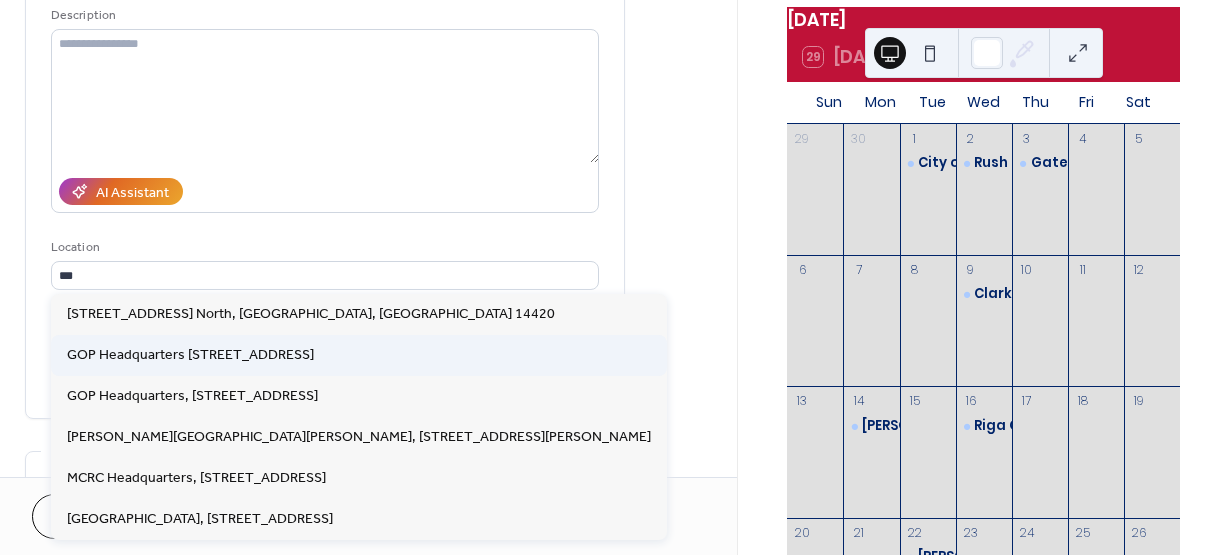 type on "**********" 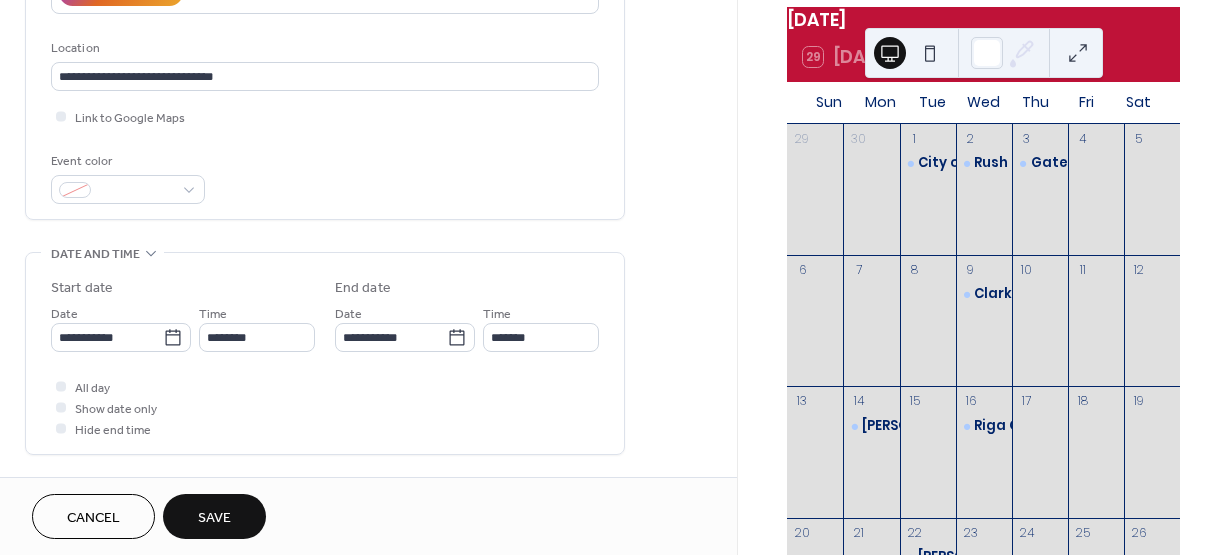 scroll, scrollTop: 400, scrollLeft: 0, axis: vertical 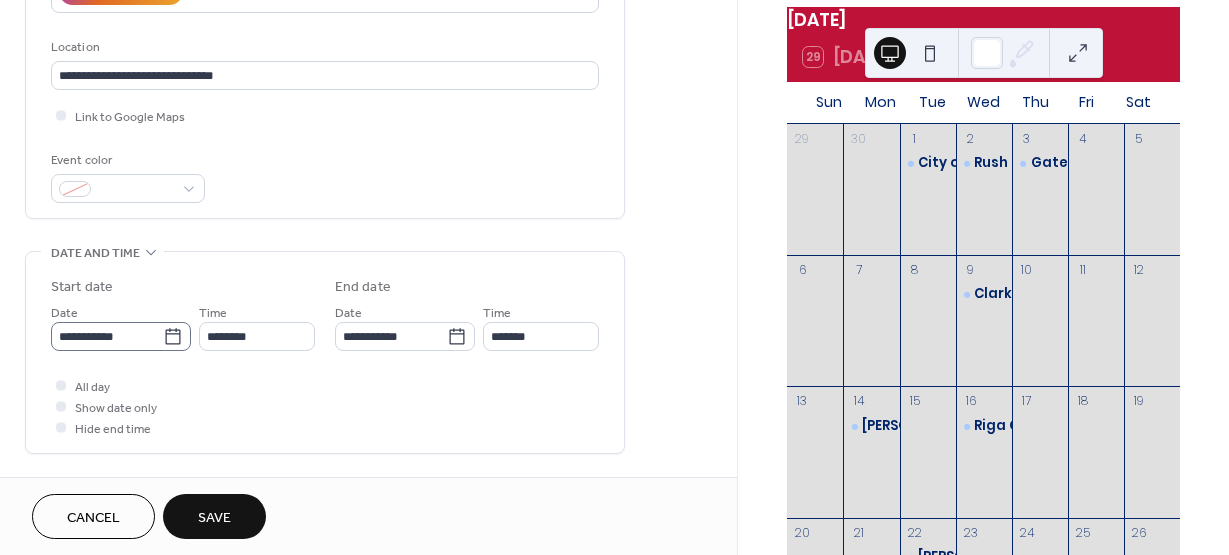 click 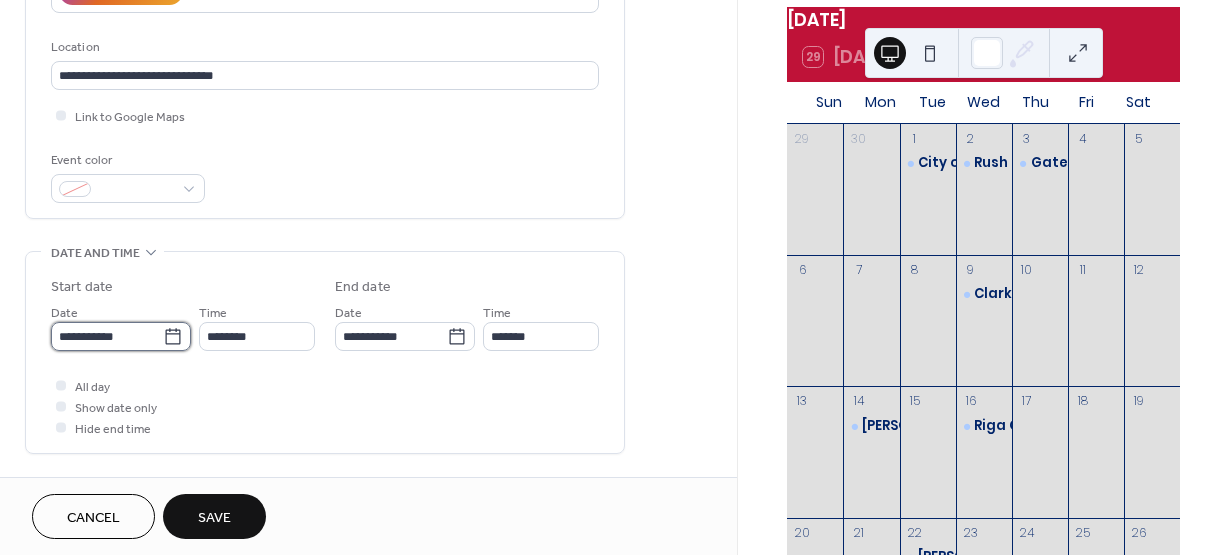 click on "**********" at bounding box center (107, 336) 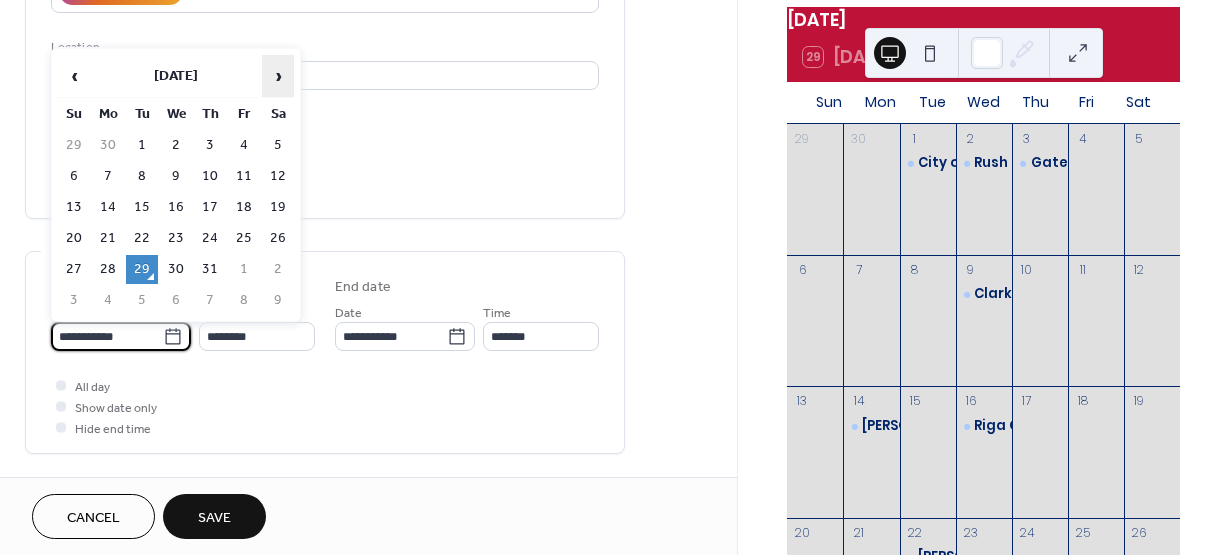 click on "›" at bounding box center (278, 76) 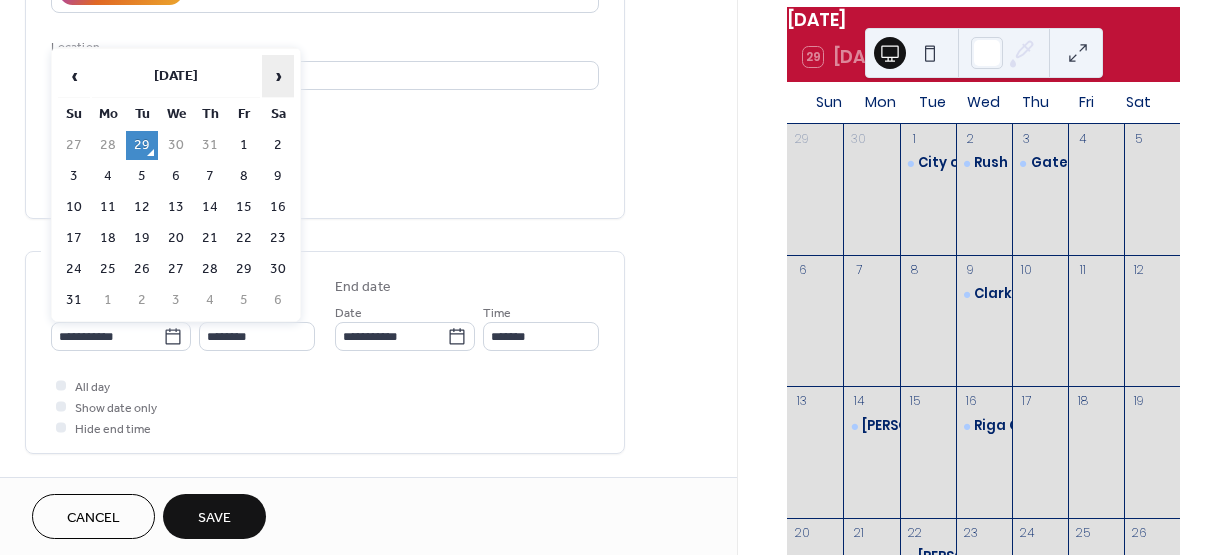click on "›" at bounding box center [278, 76] 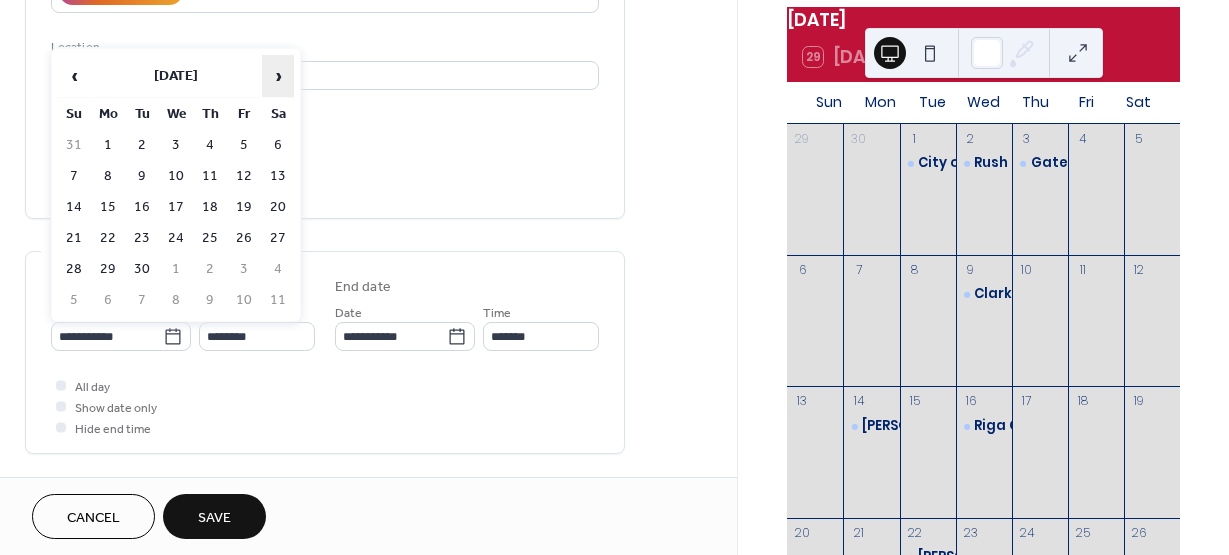 click on "›" at bounding box center [278, 76] 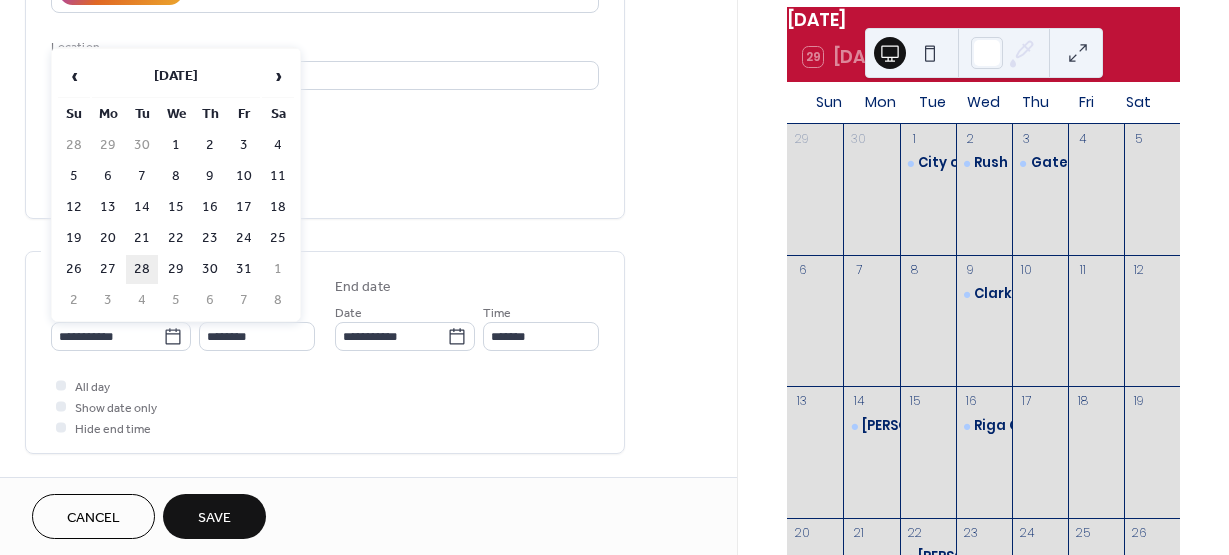 click on "28" at bounding box center (142, 269) 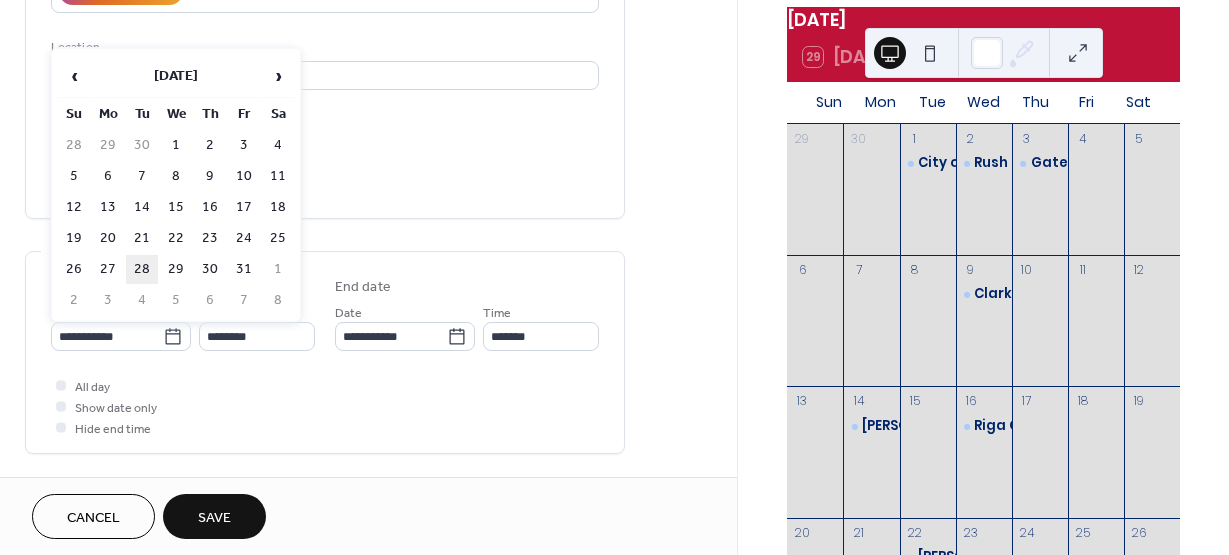 type on "**********" 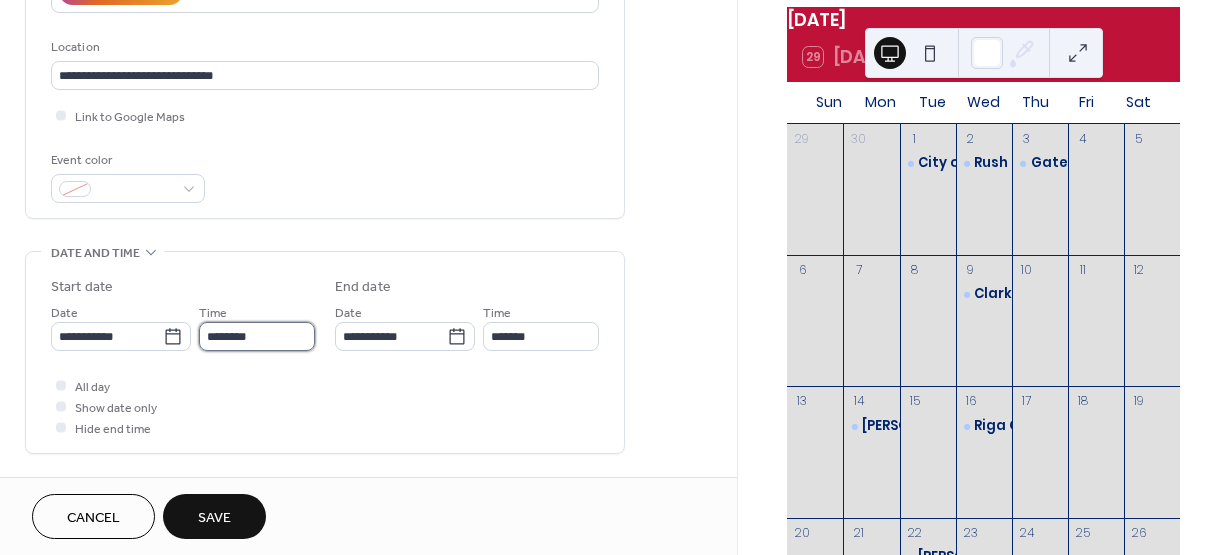 click on "********" at bounding box center [257, 336] 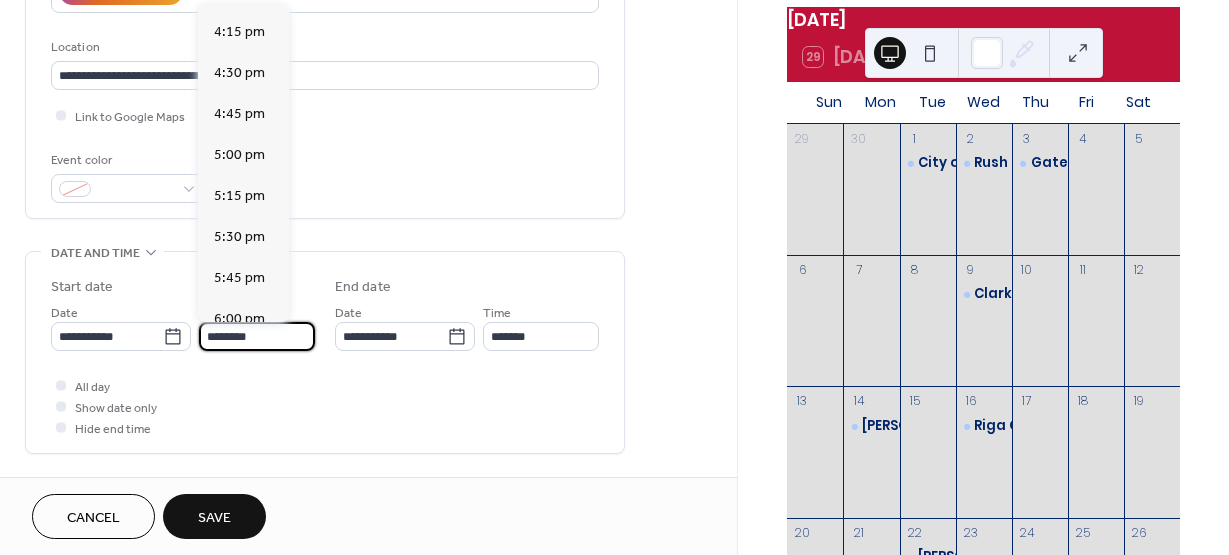 scroll, scrollTop: 2868, scrollLeft: 0, axis: vertical 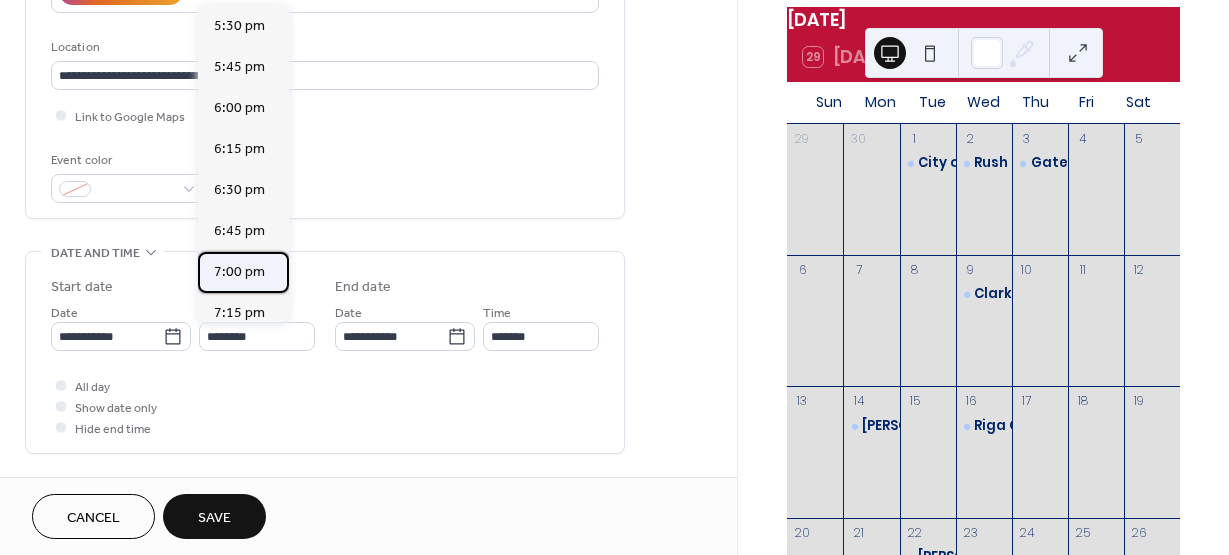 click on "7:00 pm" at bounding box center [239, 272] 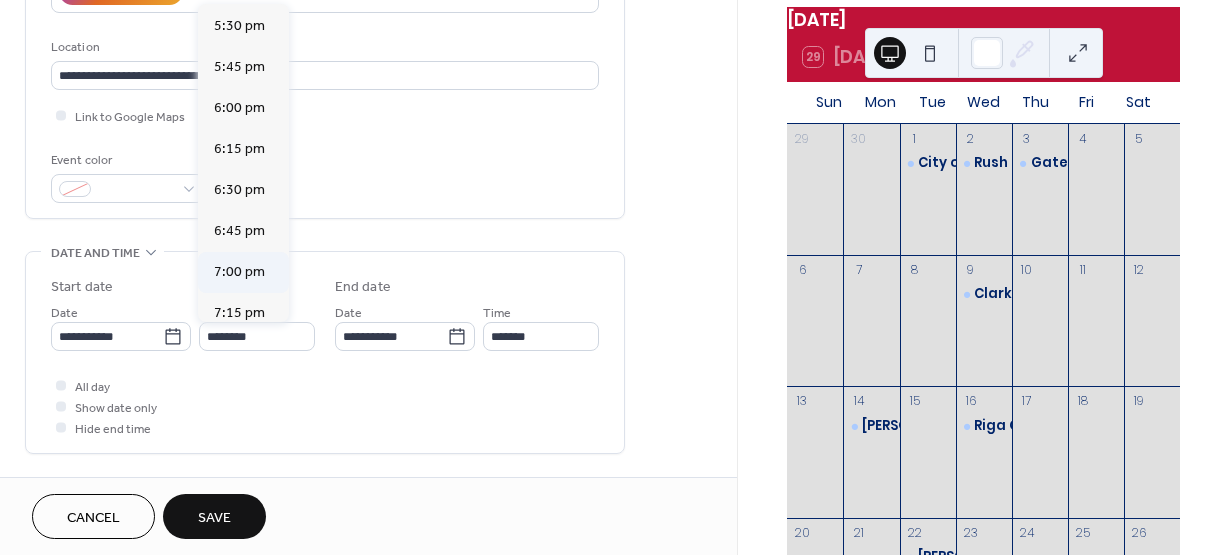 type on "*******" 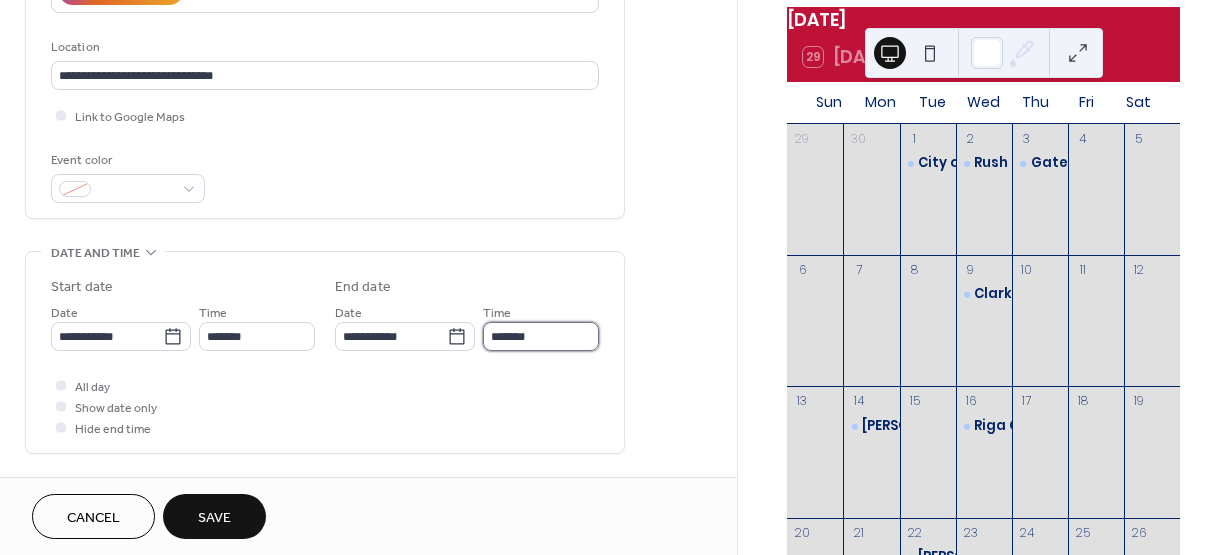click on "*******" at bounding box center [541, 336] 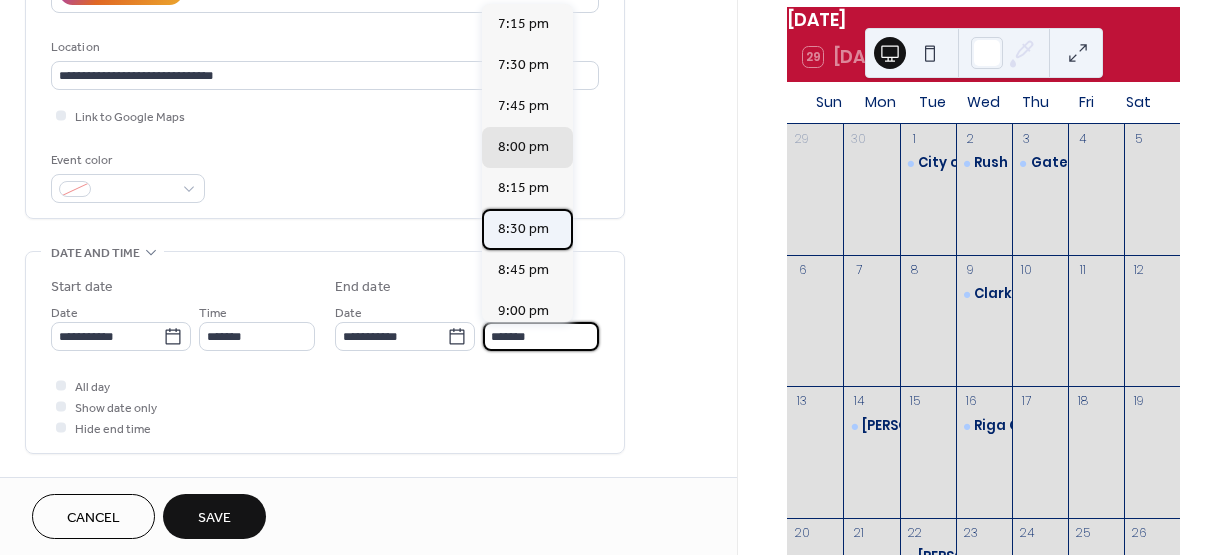 click on "8:30 pm" at bounding box center [523, 229] 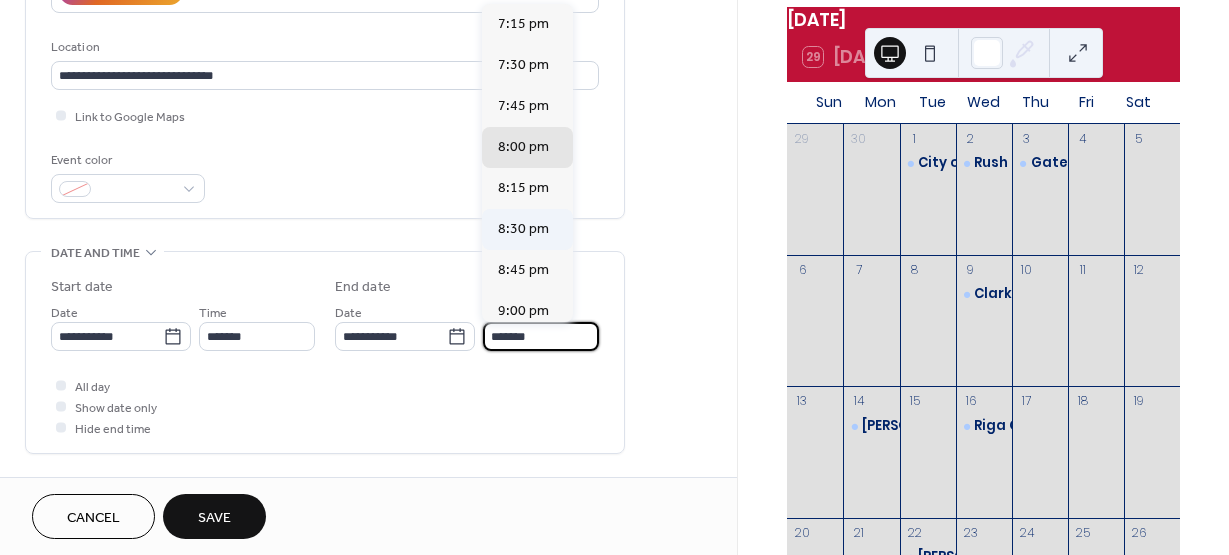type on "*******" 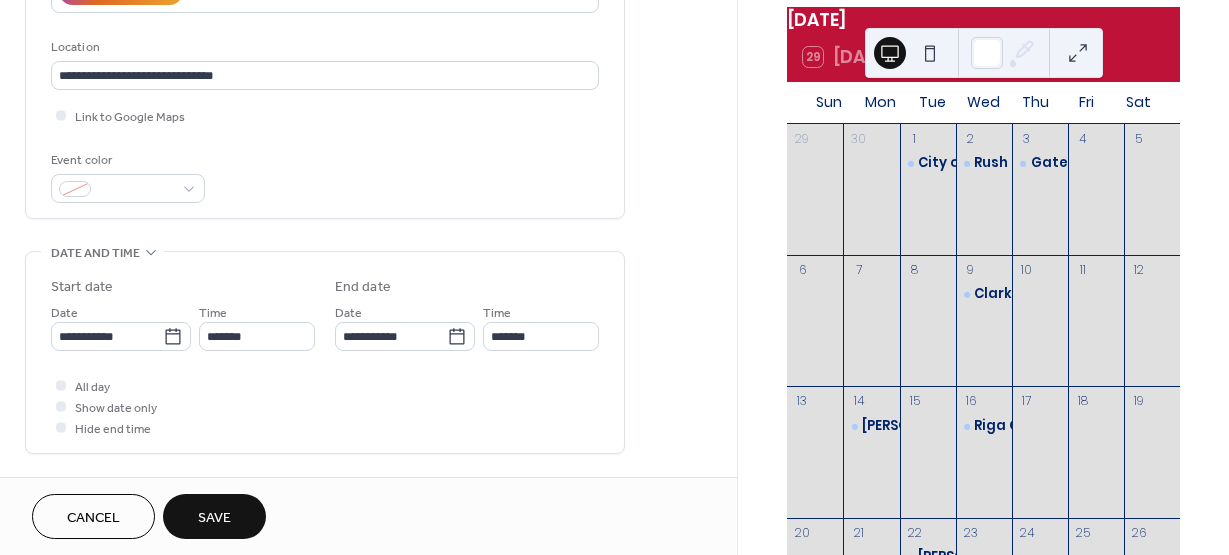 click on "Save" at bounding box center [214, 518] 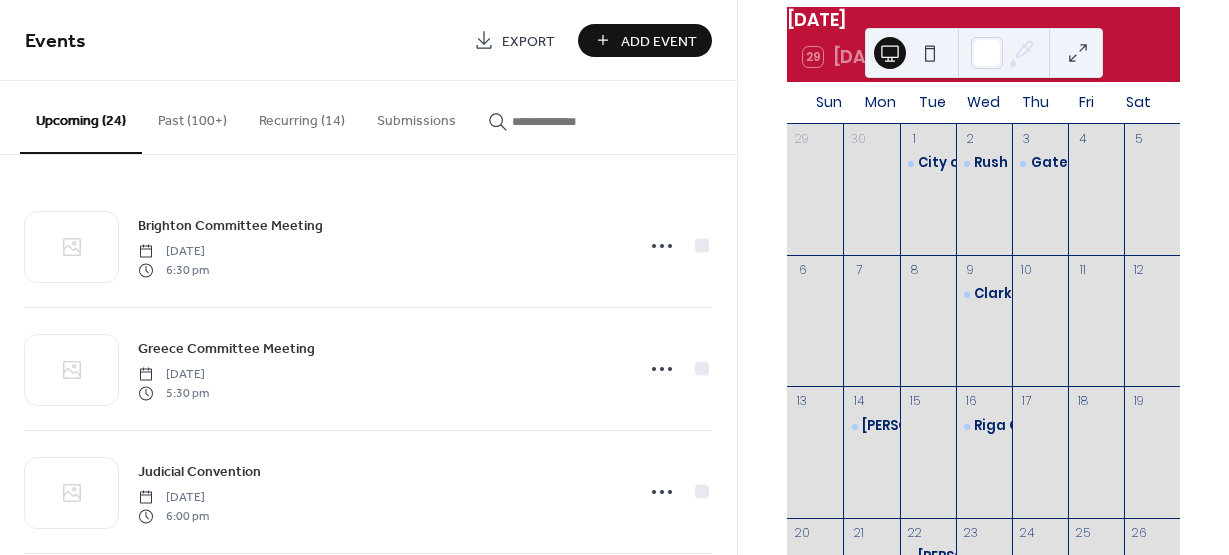 click on "Add Event" at bounding box center [659, 41] 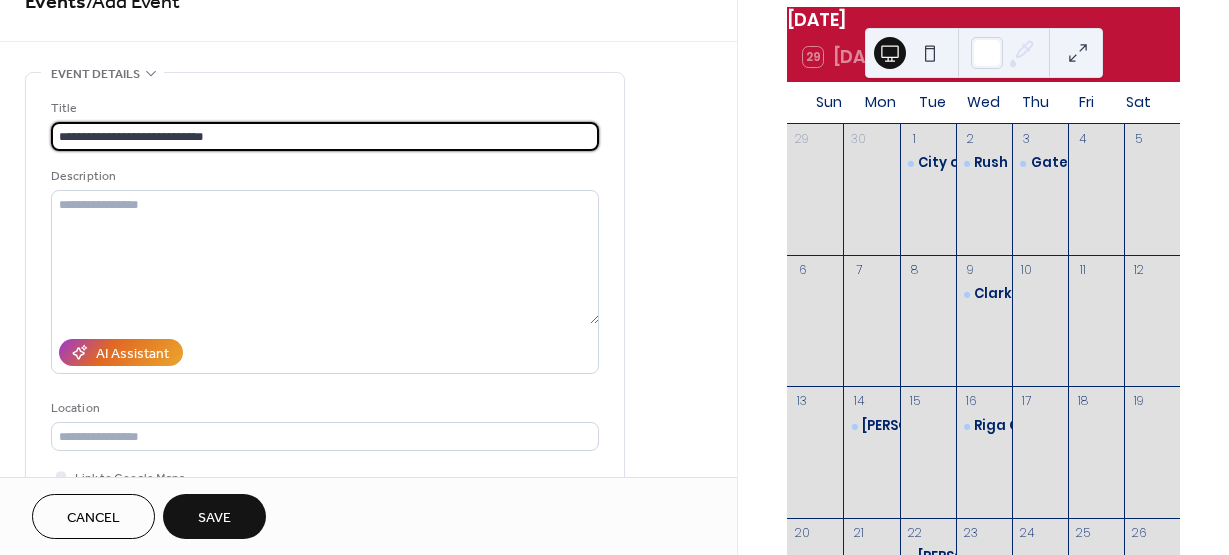 scroll, scrollTop: 100, scrollLeft: 0, axis: vertical 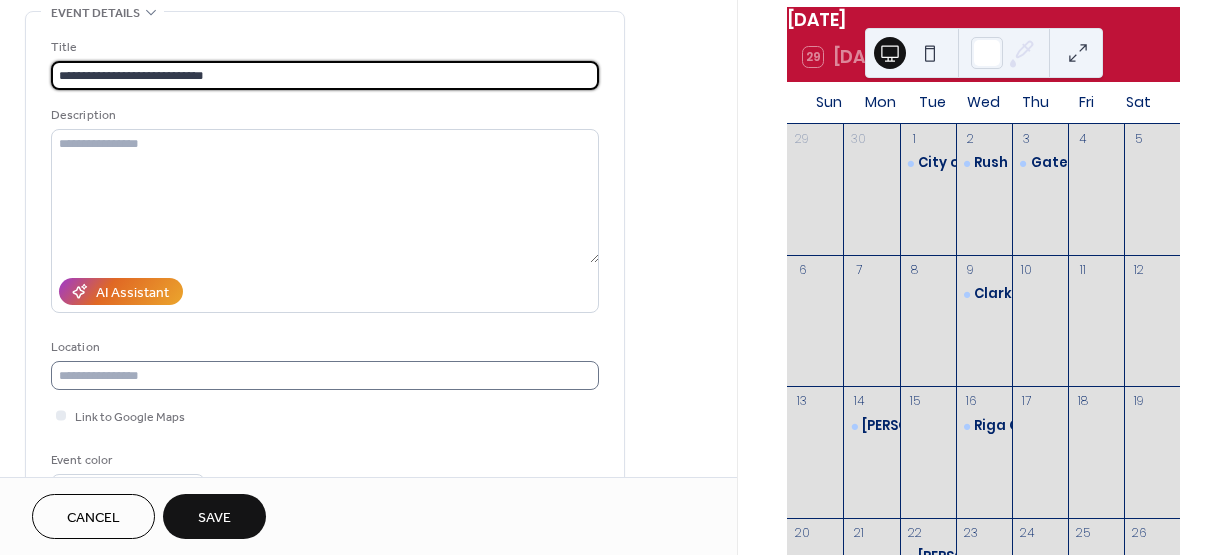 type on "**********" 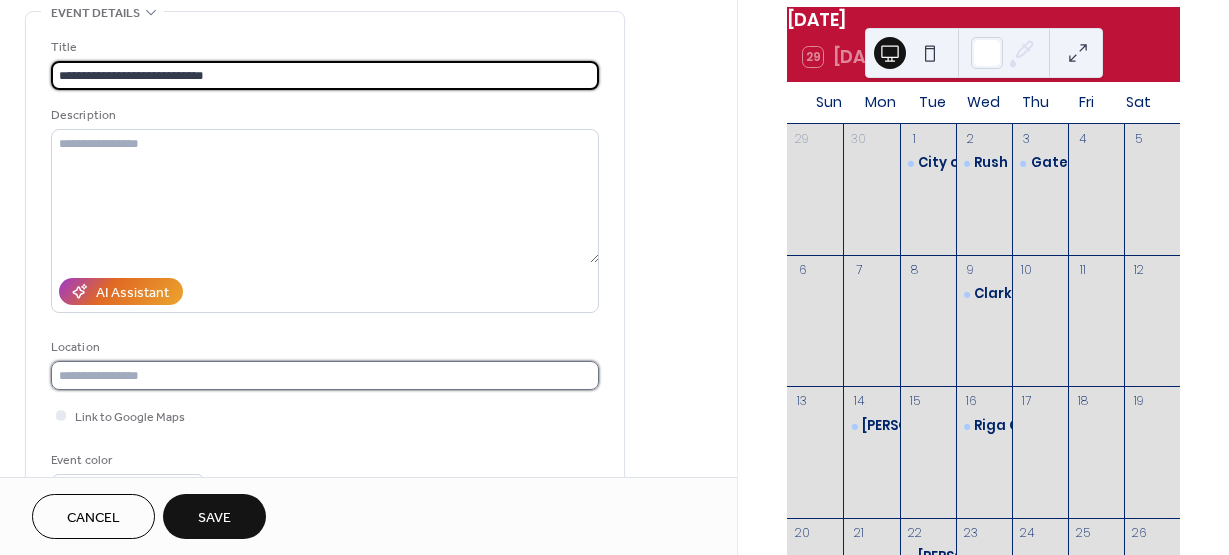 click at bounding box center (325, 375) 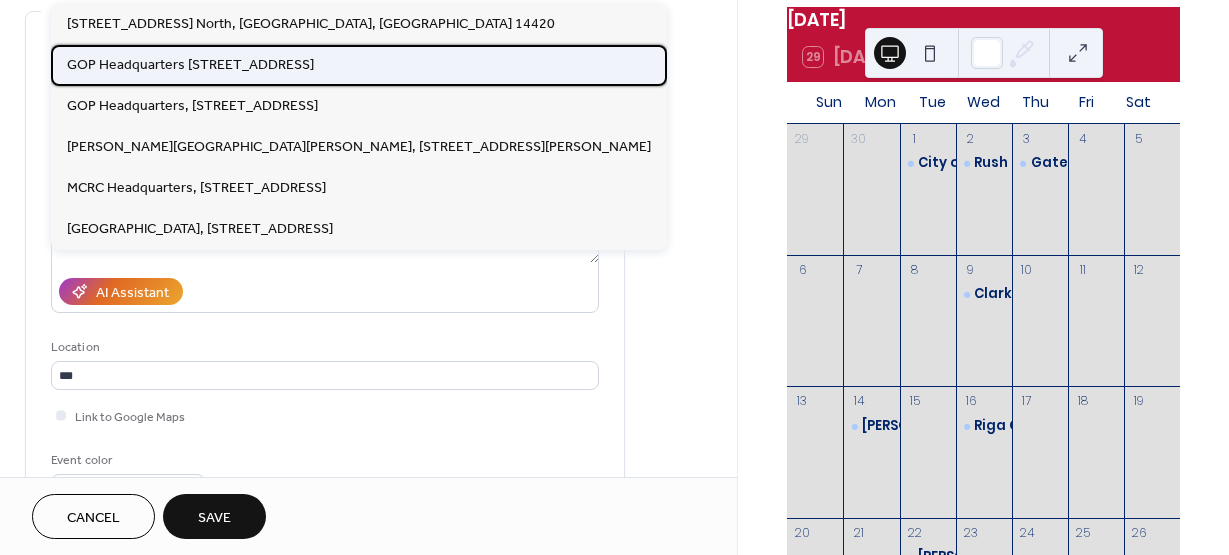 click on "GOP Headquarters [STREET_ADDRESS]" at bounding box center (190, 65) 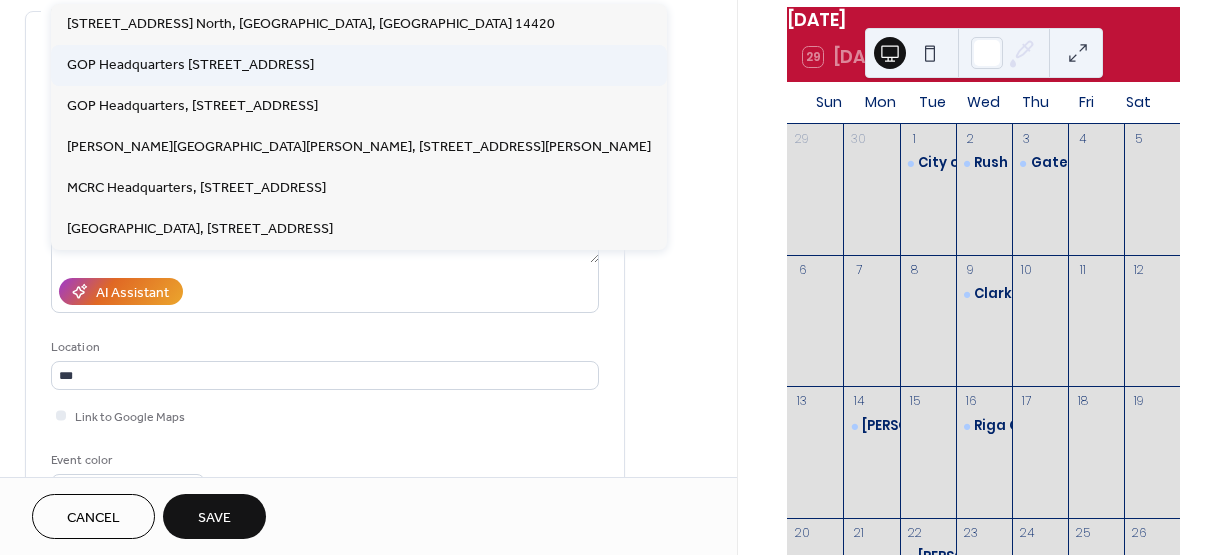 type on "**********" 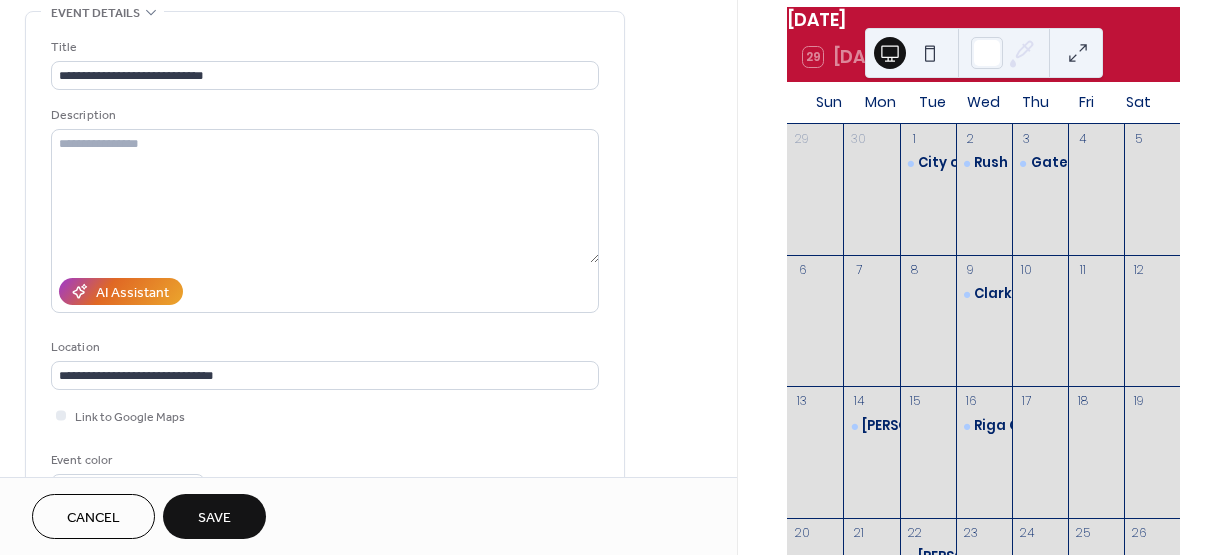 click on "**********" at bounding box center [368, 620] 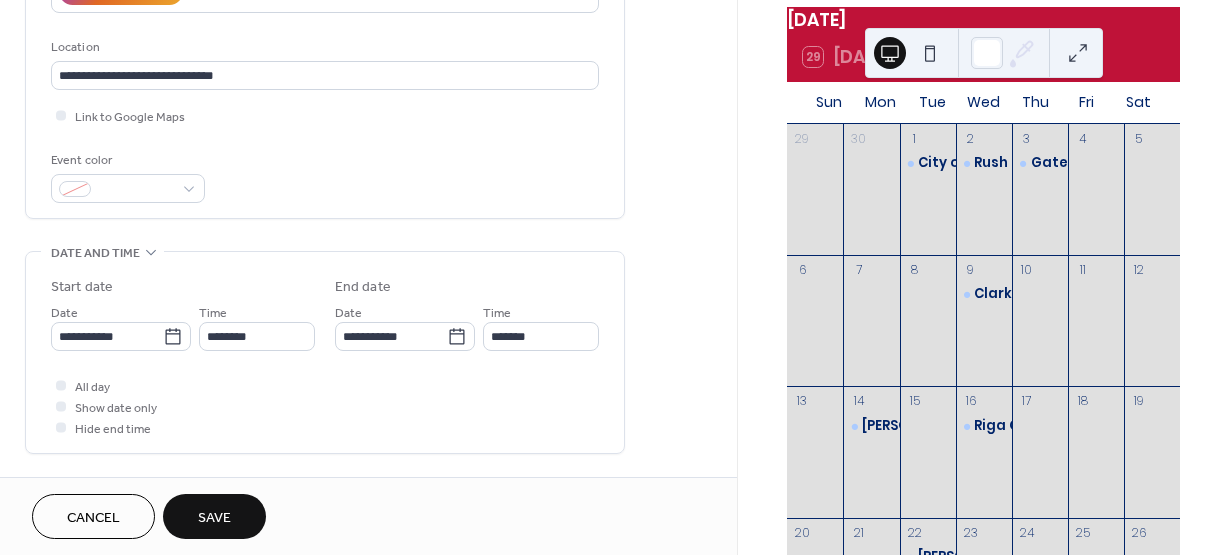 scroll, scrollTop: 500, scrollLeft: 0, axis: vertical 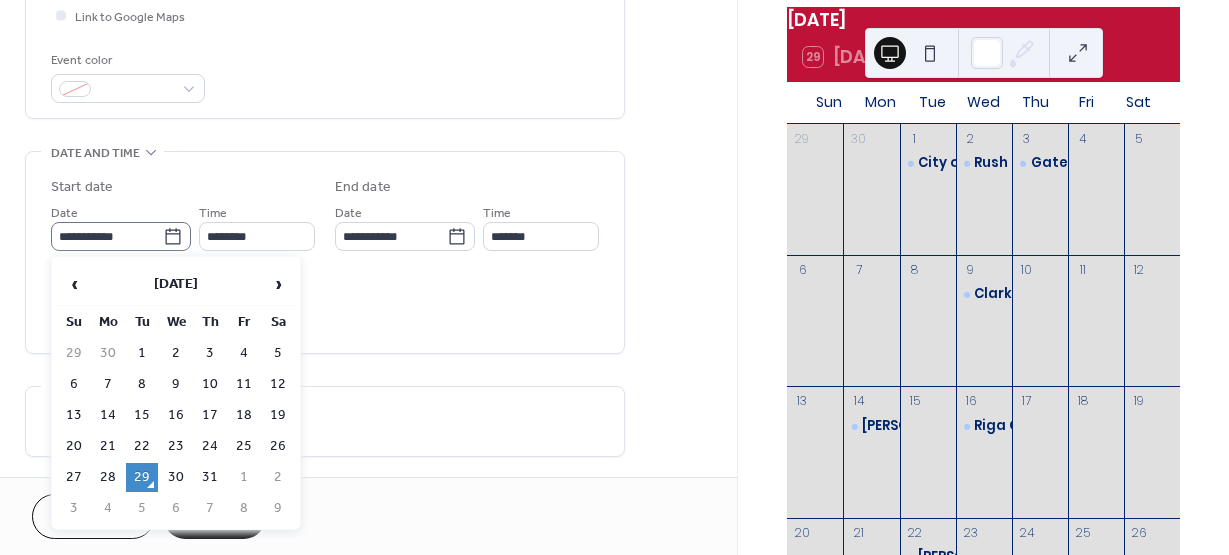 click 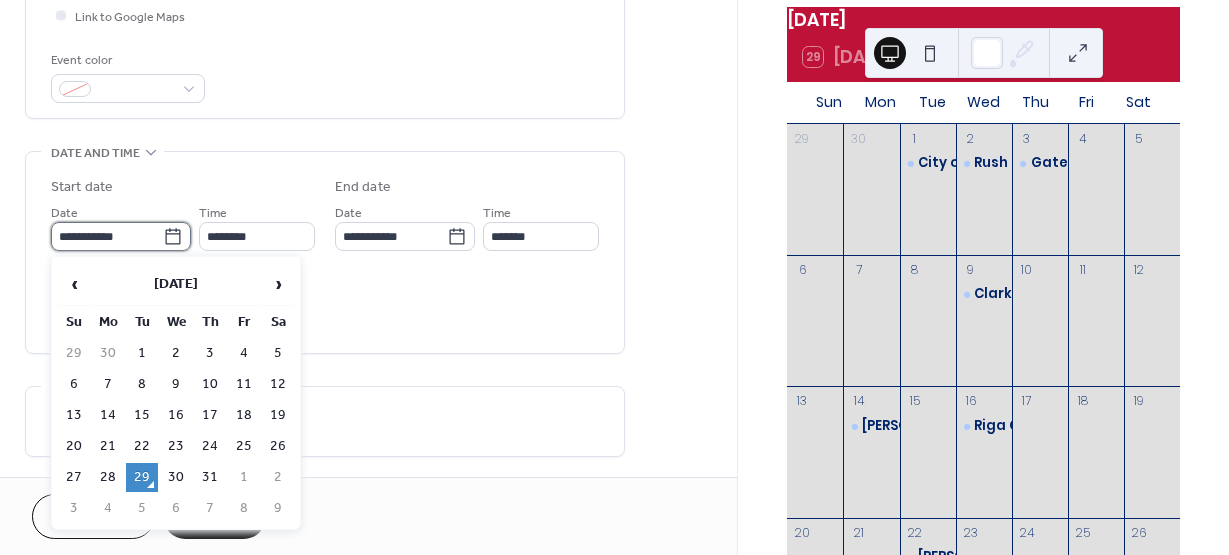 click on "**********" at bounding box center [107, 236] 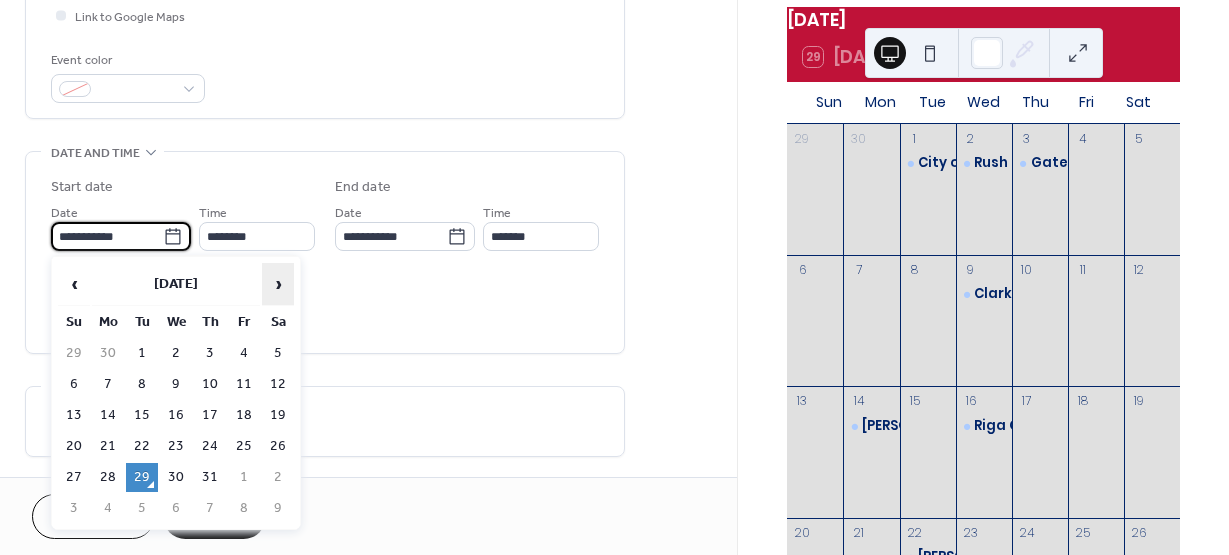 click on "›" at bounding box center [278, 284] 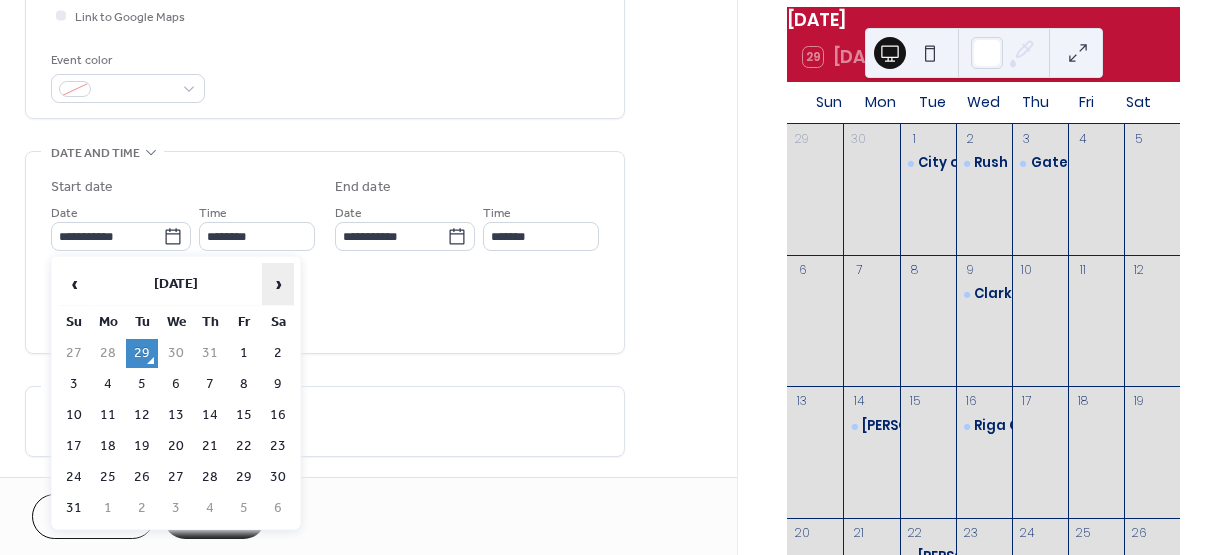 click on "›" at bounding box center [278, 284] 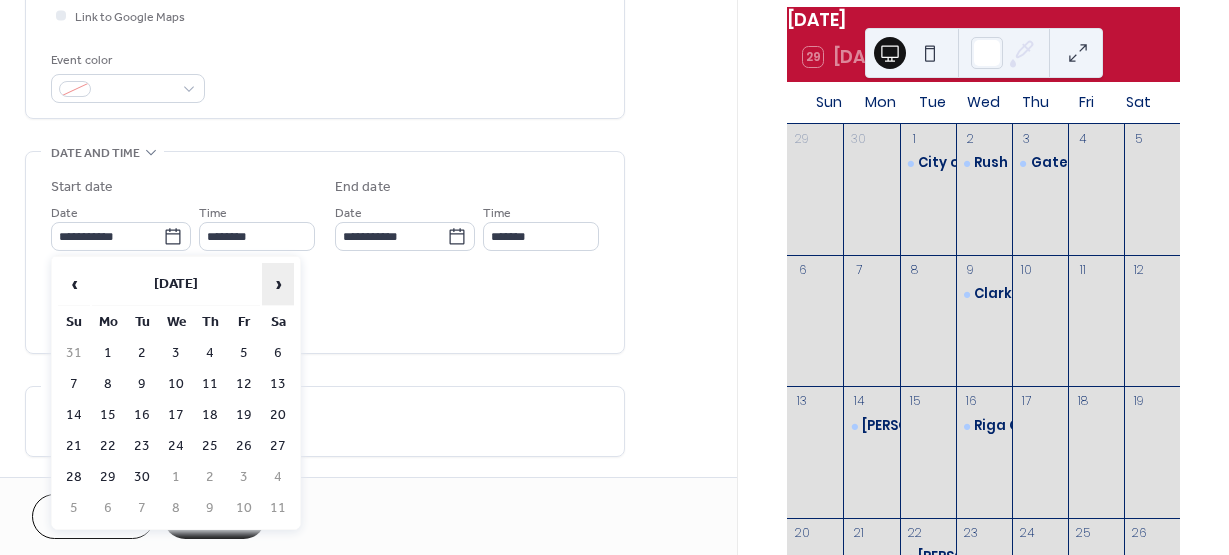 click on "›" at bounding box center (278, 284) 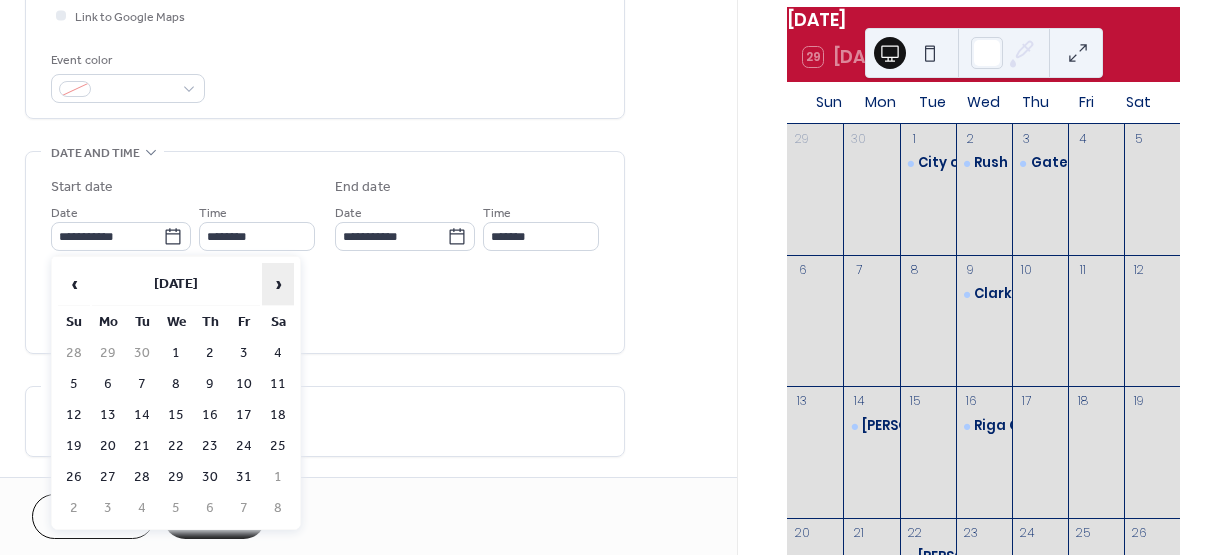 click on "›" at bounding box center [278, 284] 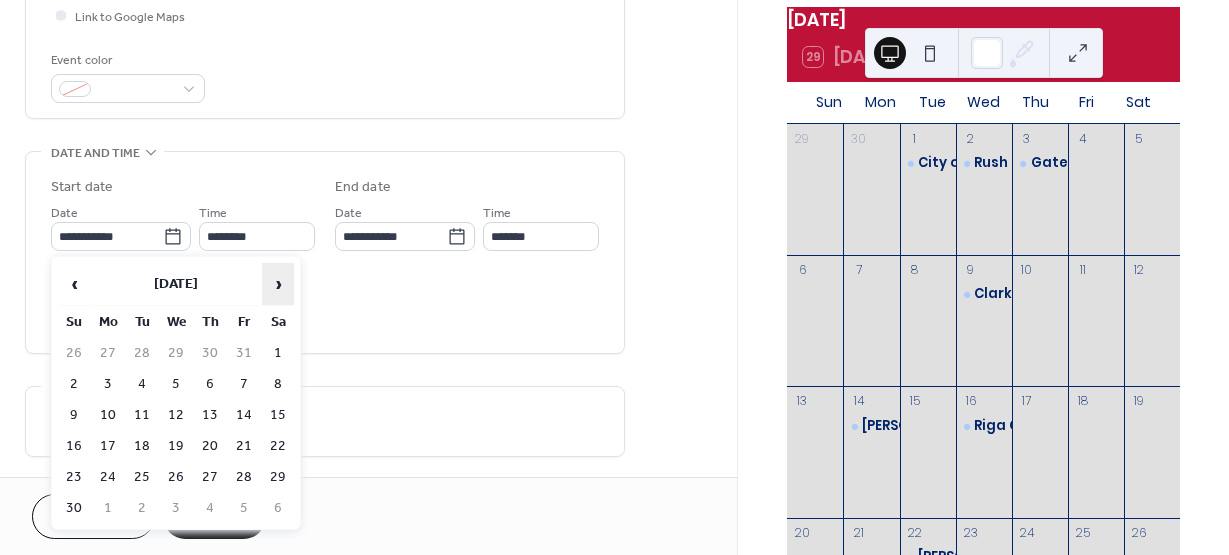 click on "›" at bounding box center [278, 284] 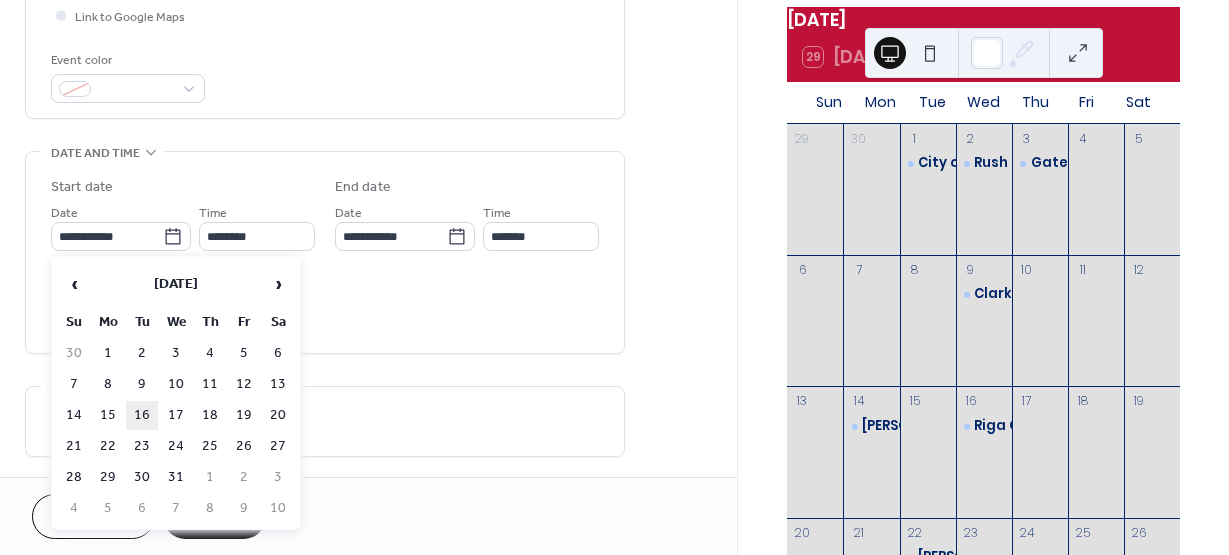 click on "16" at bounding box center (142, 415) 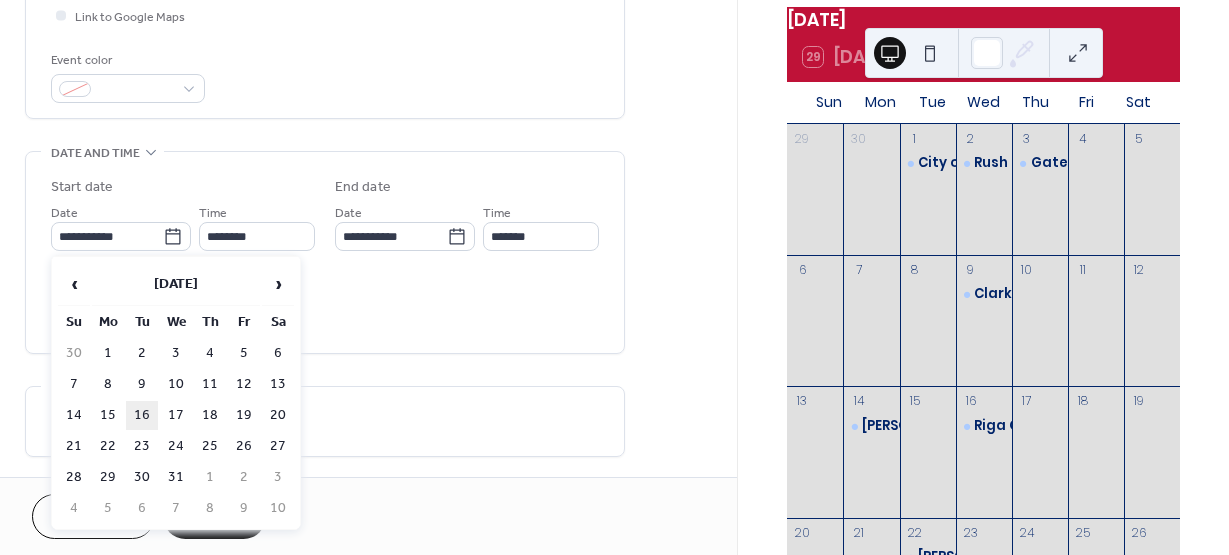type on "**********" 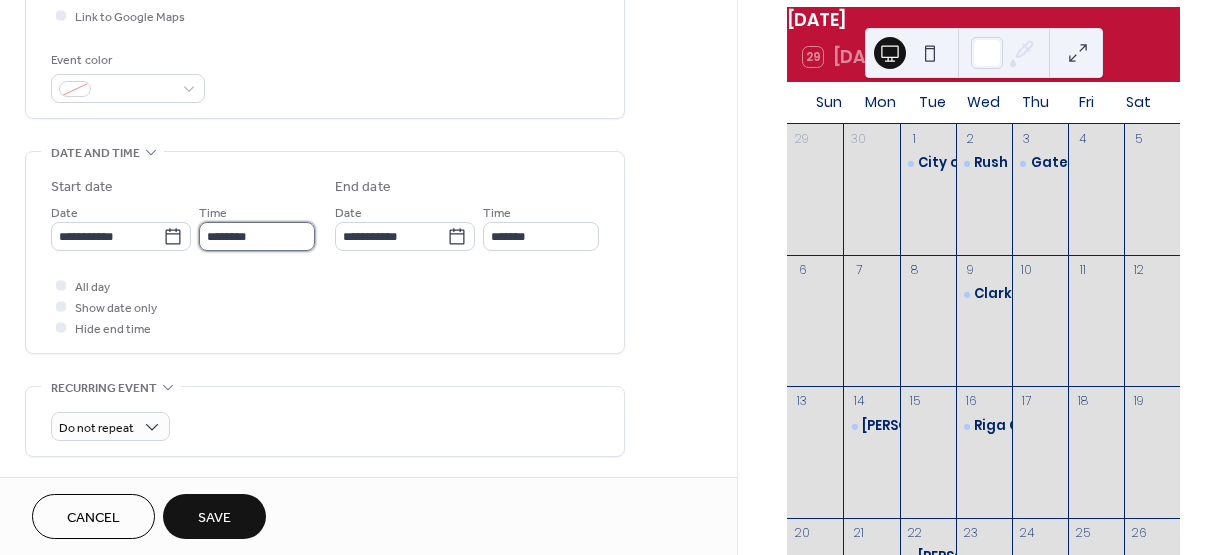 click on "********" at bounding box center [257, 236] 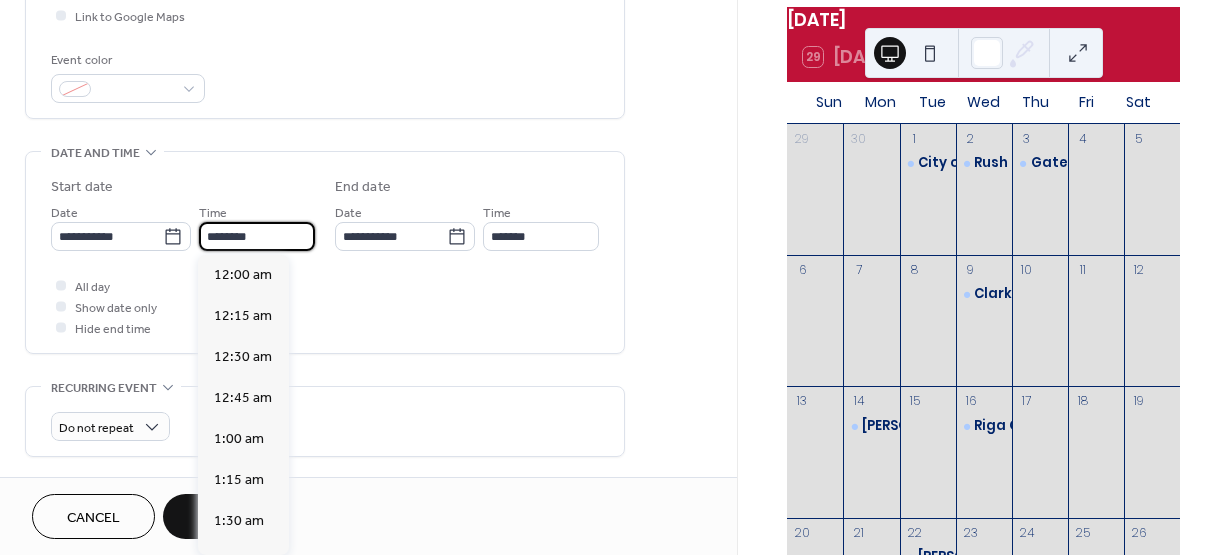 scroll, scrollTop: 1968, scrollLeft: 0, axis: vertical 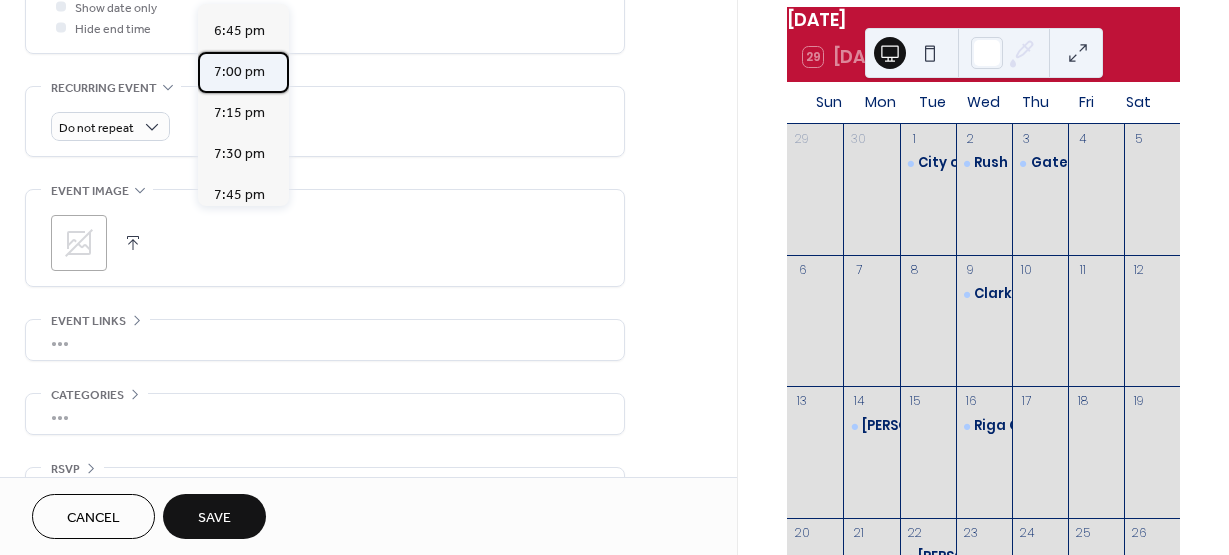 click on "7:00 pm" at bounding box center [239, 72] 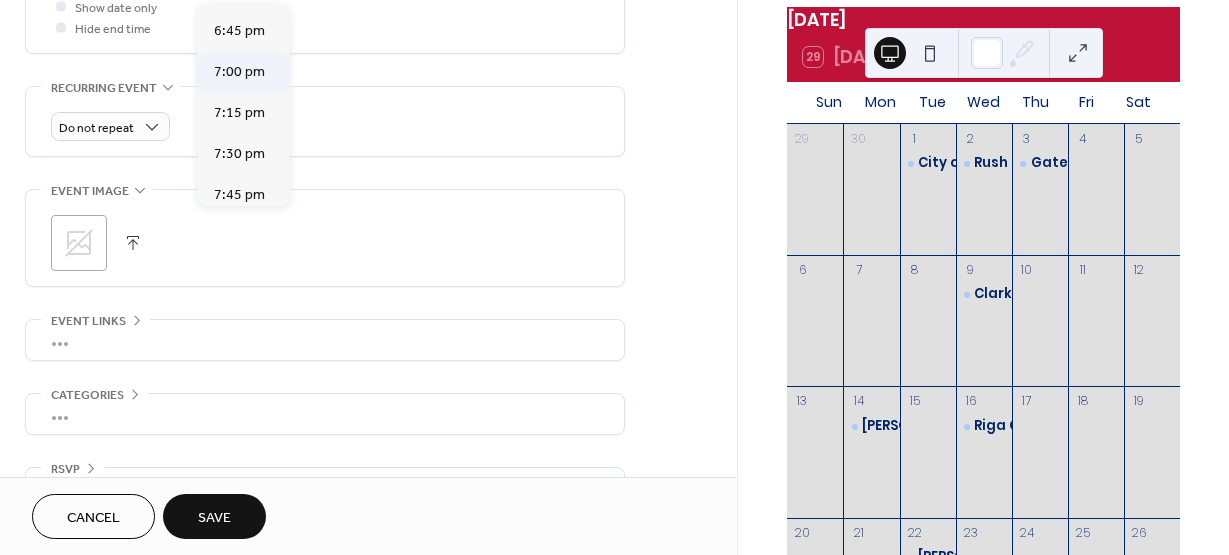 type on "*******" 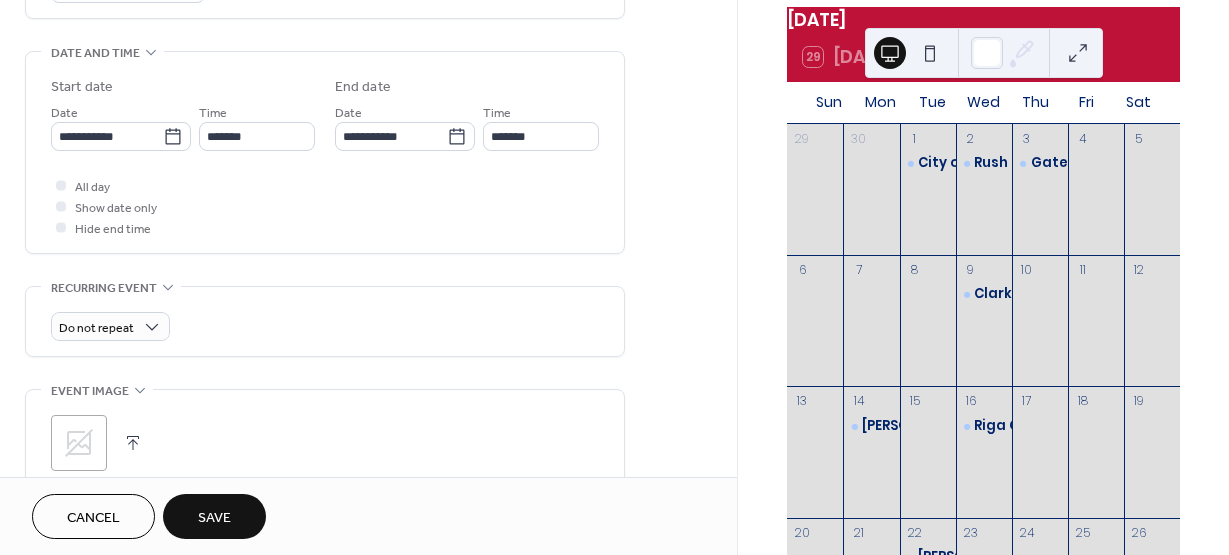 scroll, scrollTop: 500, scrollLeft: 0, axis: vertical 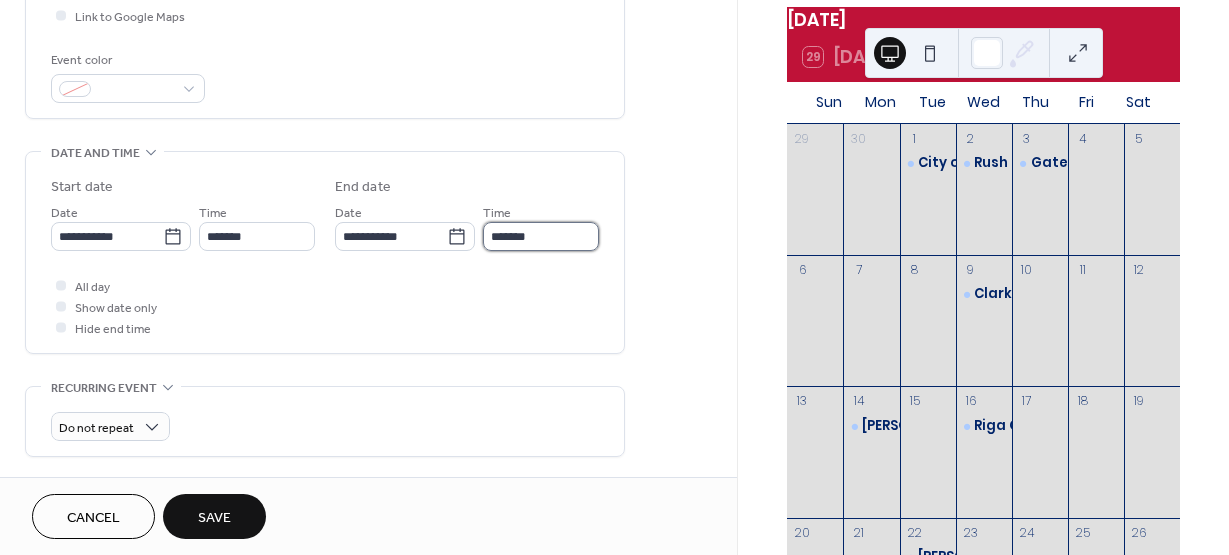 click on "*******" at bounding box center [541, 236] 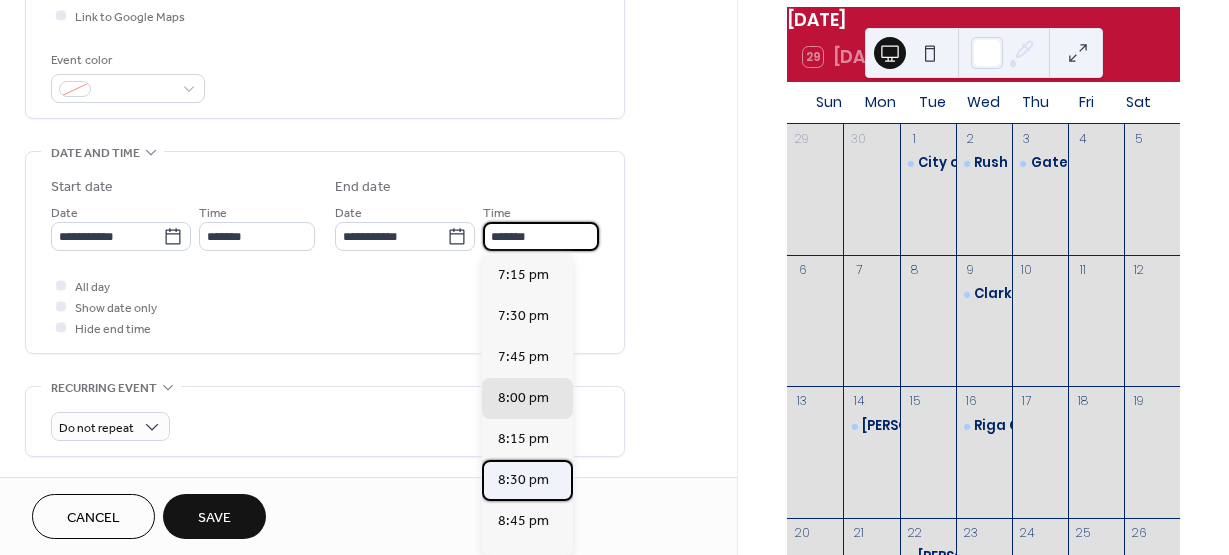 click on "8:30 pm" at bounding box center (523, 480) 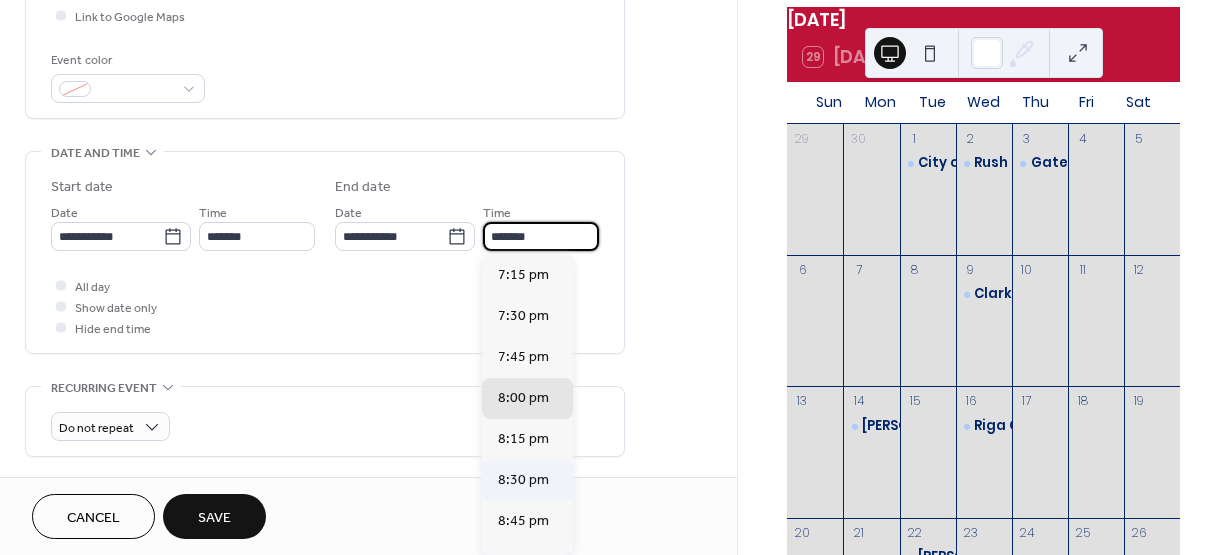 type on "*******" 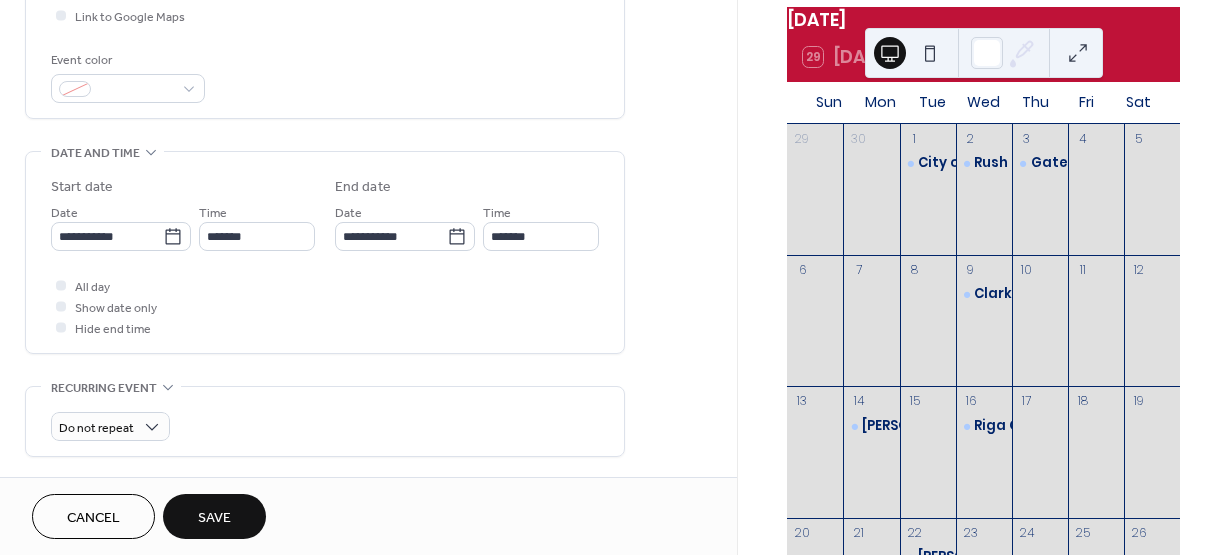 click on "Save" at bounding box center [214, 518] 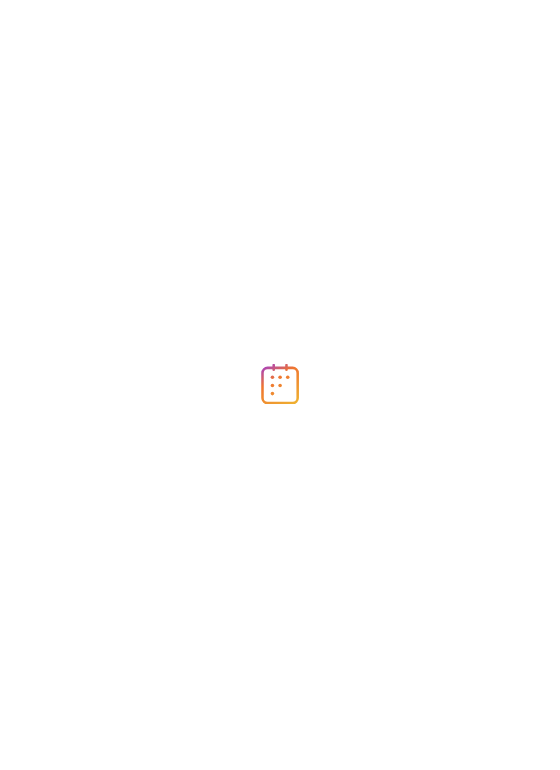 scroll, scrollTop: 0, scrollLeft: 0, axis: both 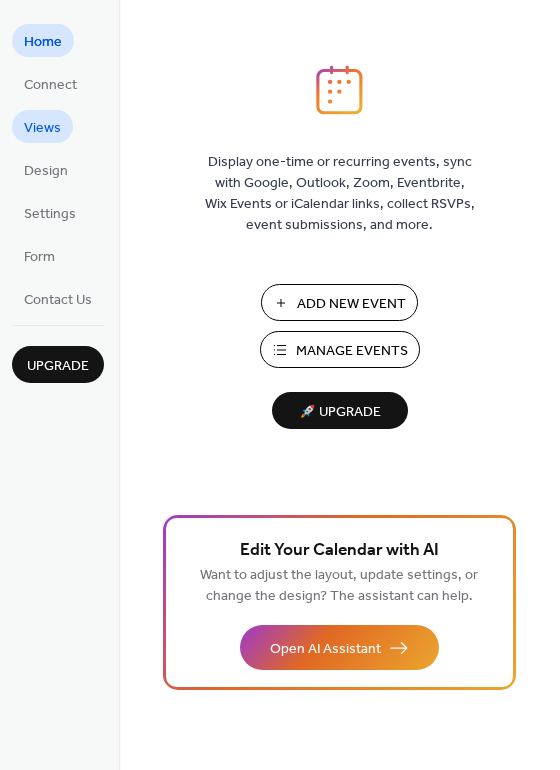 click on "Views" at bounding box center (42, 128) 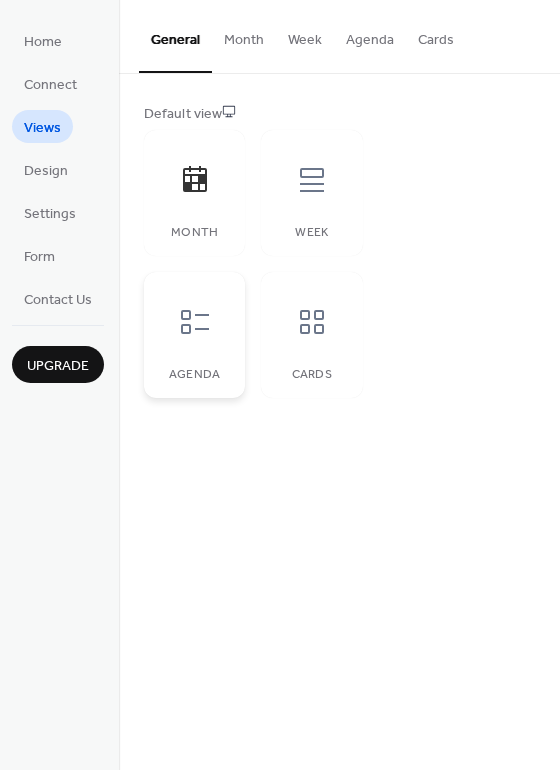click 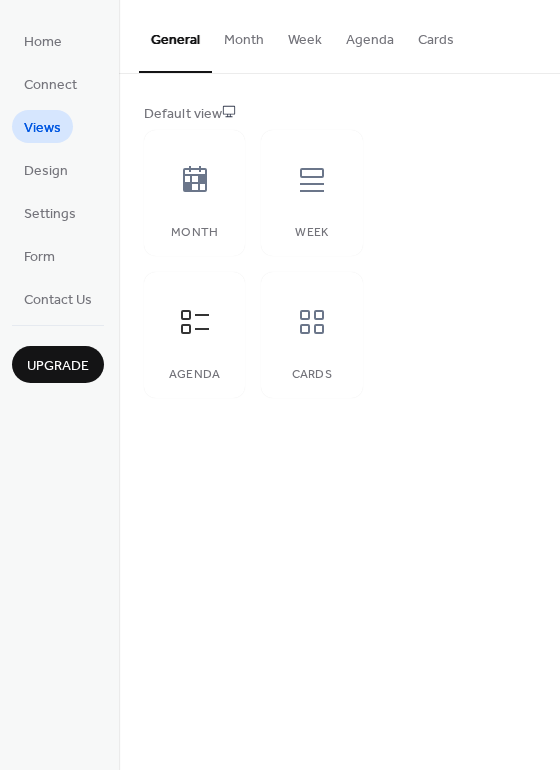click on "Agenda" at bounding box center [370, 35] 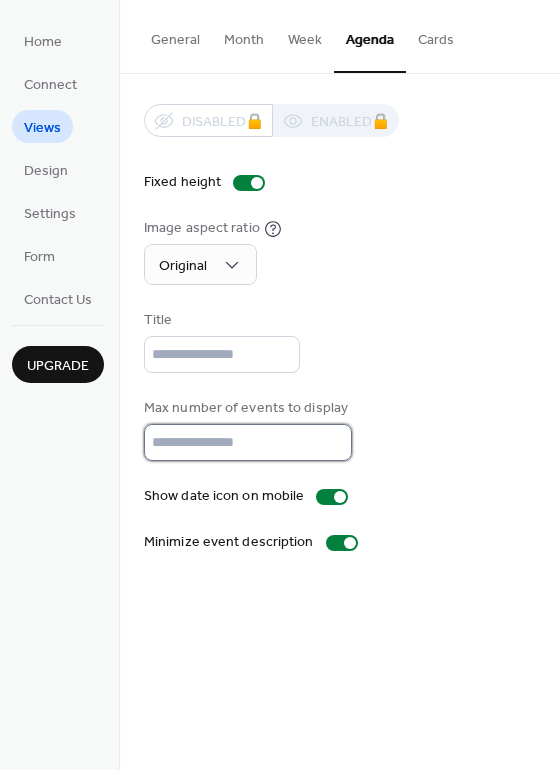 click on "**" at bounding box center [248, 442] 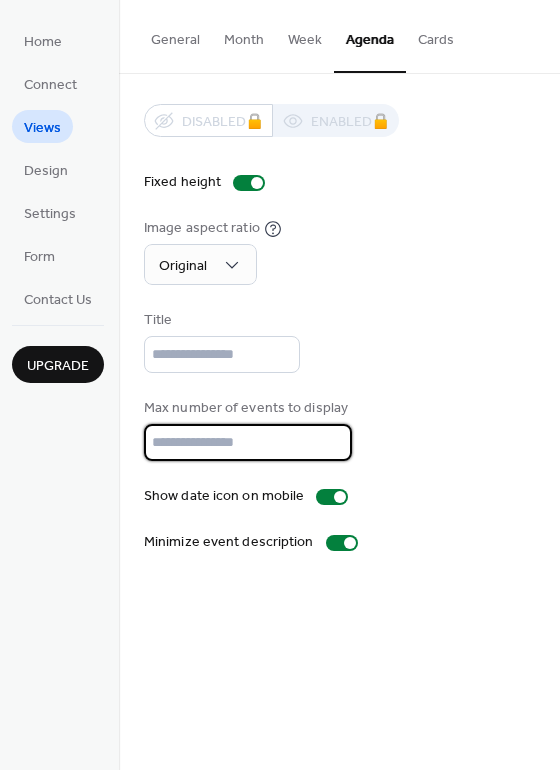 type on "*" 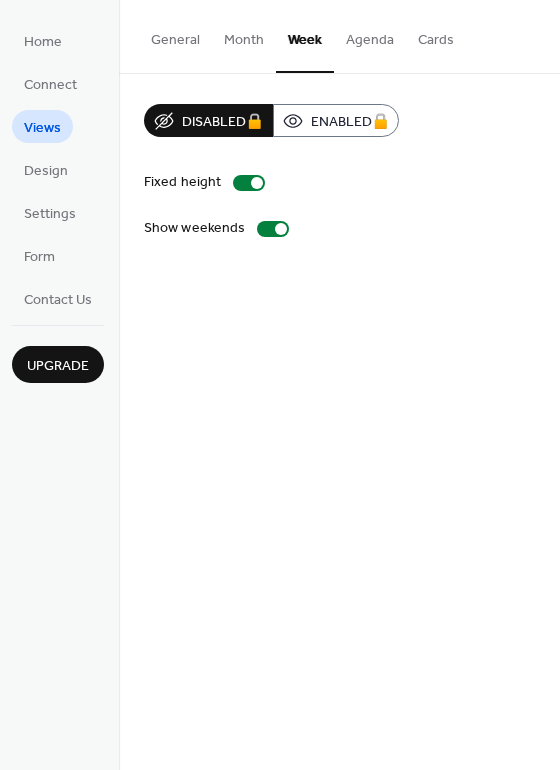 click on "Agenda" at bounding box center [370, 35] 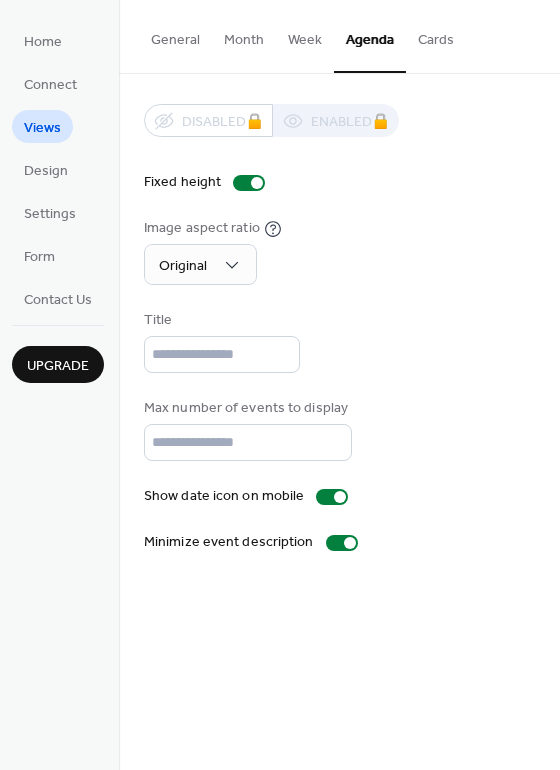 click on "Cards" at bounding box center [436, 35] 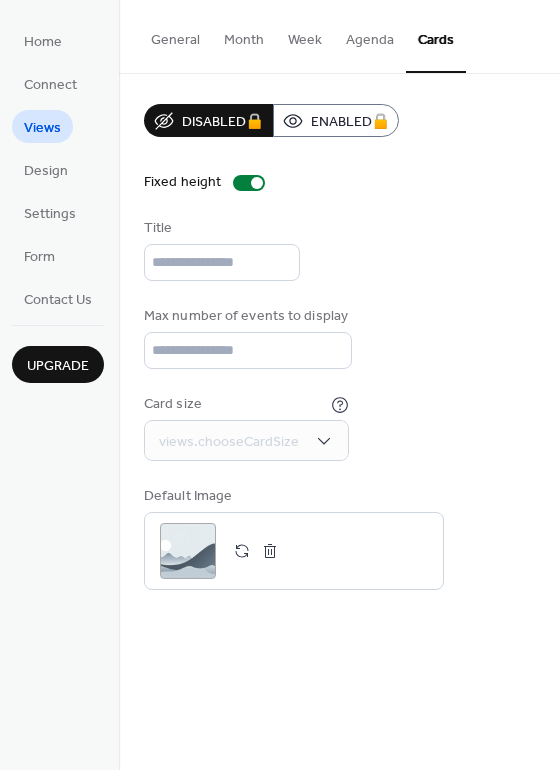 click on "General" at bounding box center (175, 35) 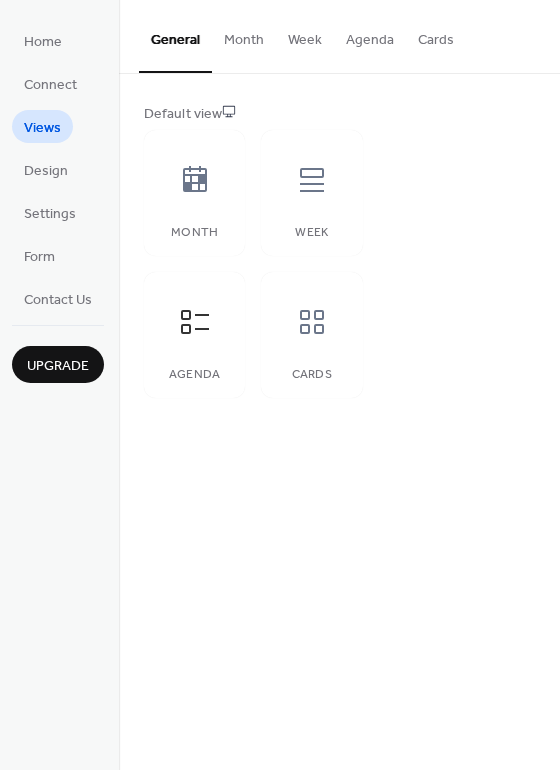 click on "Agenda" at bounding box center (370, 35) 